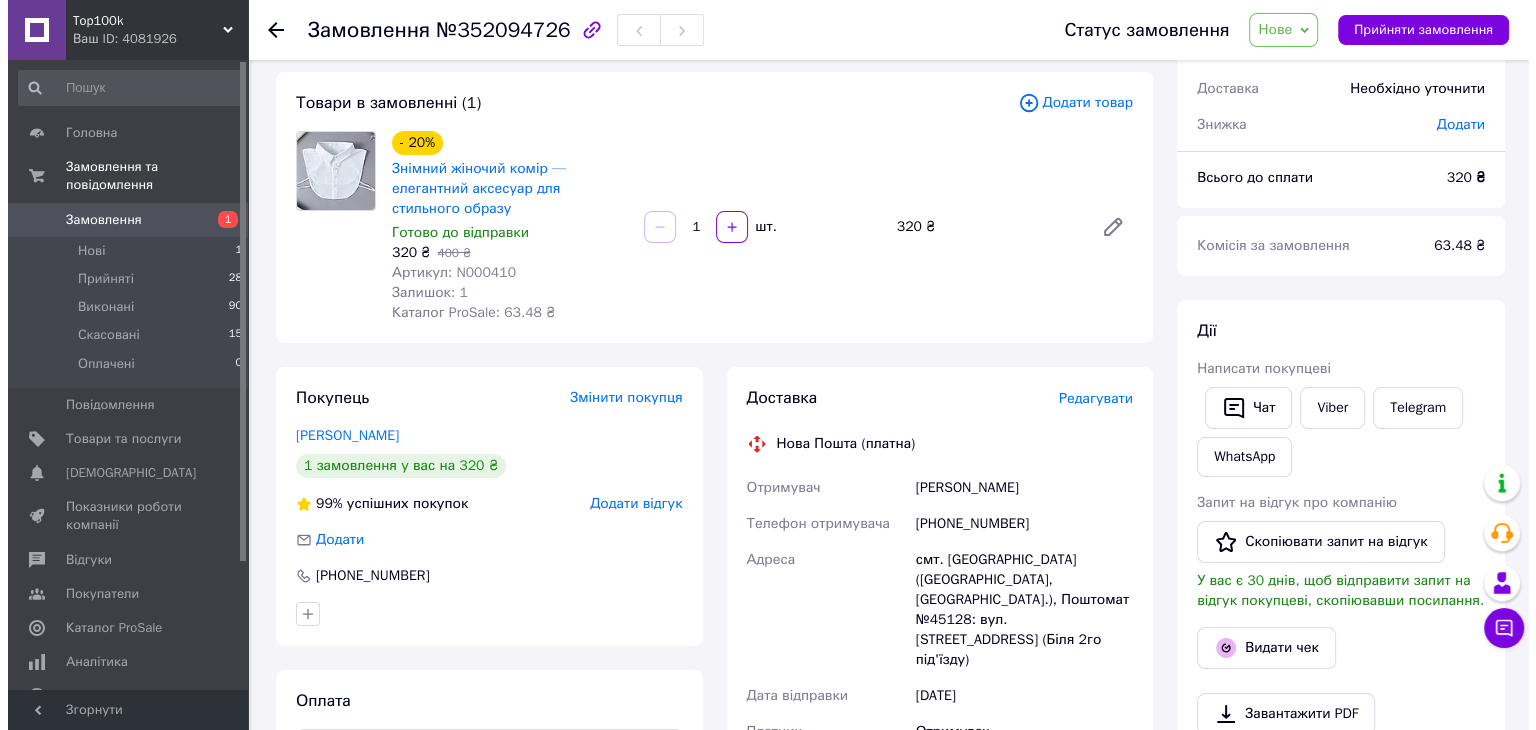 scroll, scrollTop: 0, scrollLeft: 0, axis: both 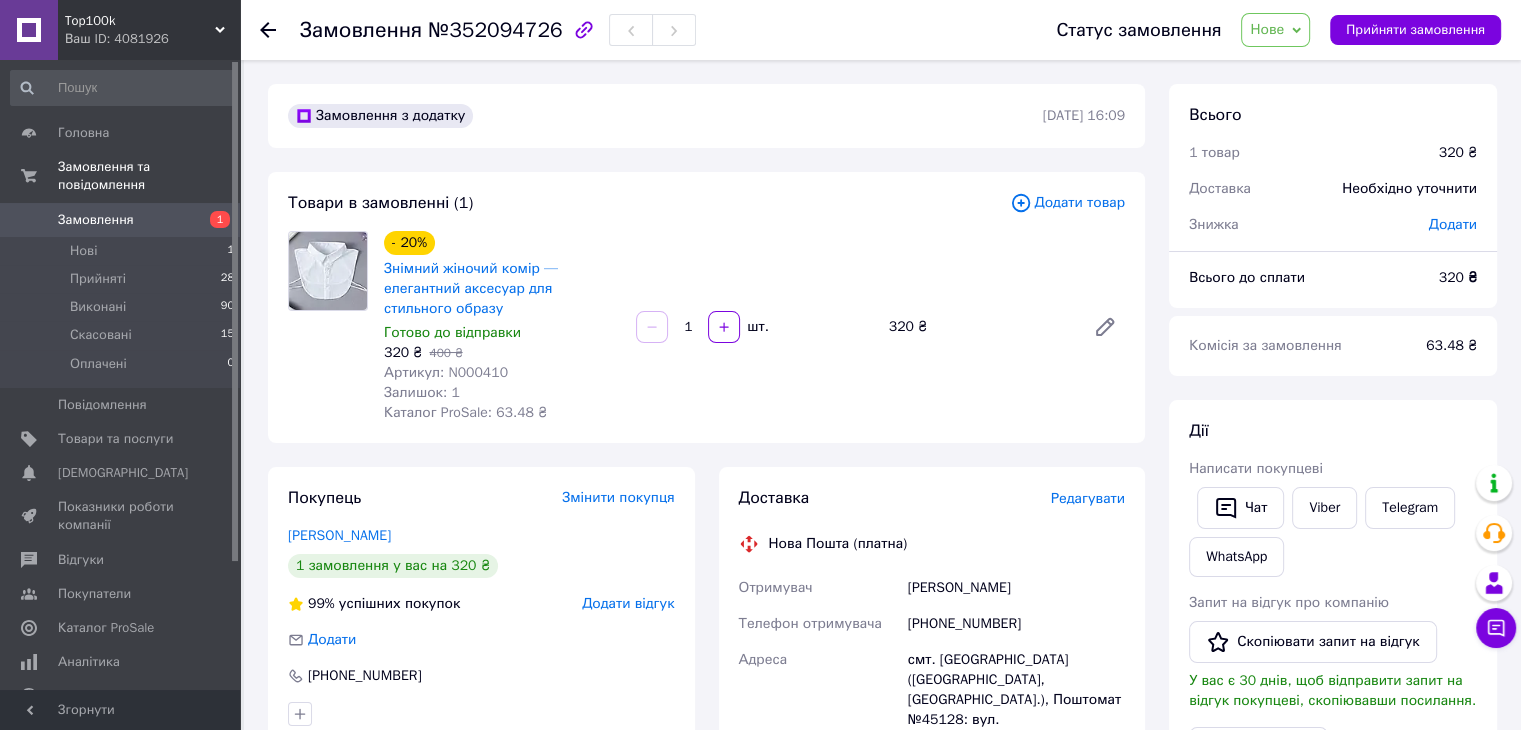 click on "Редагувати" at bounding box center [1088, 498] 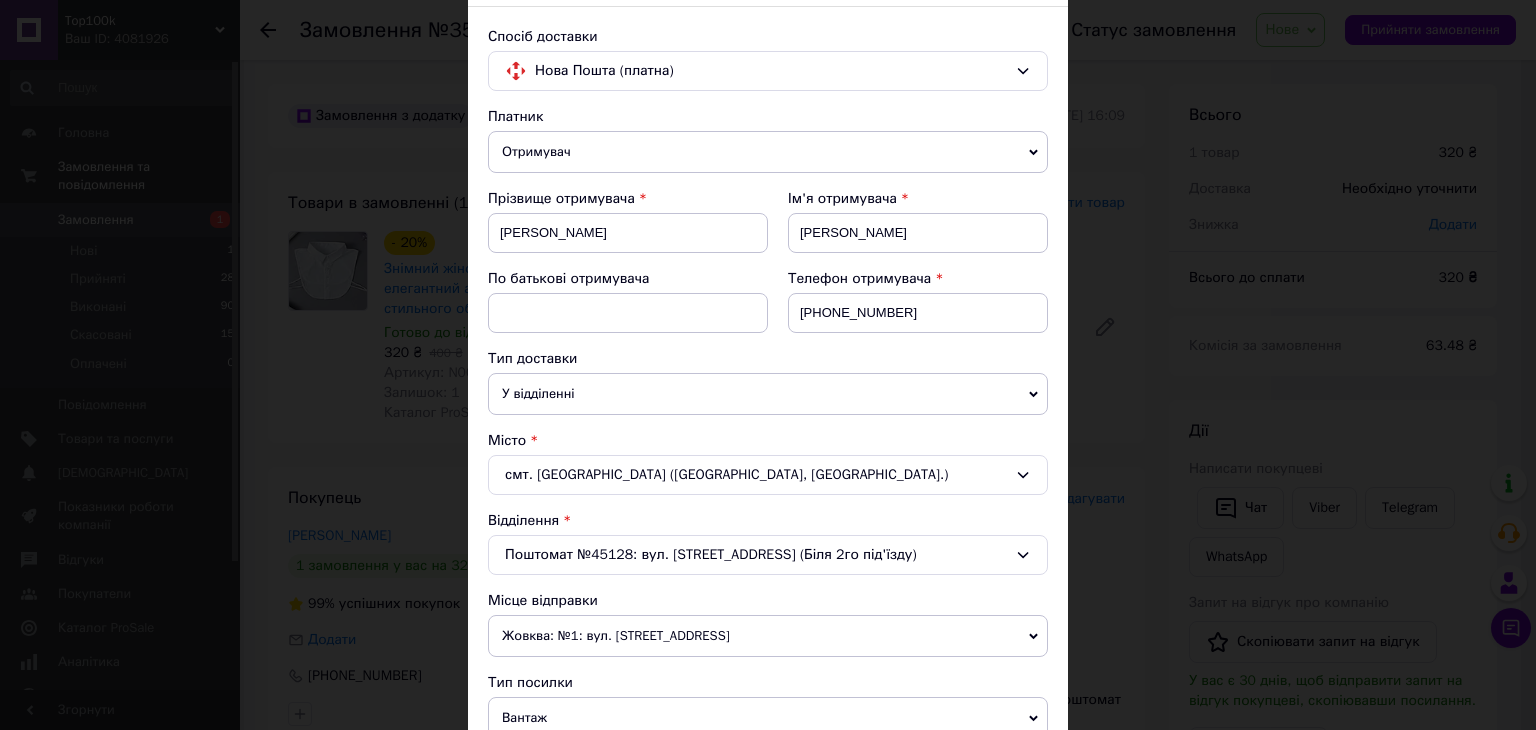 scroll, scrollTop: 300, scrollLeft: 0, axis: vertical 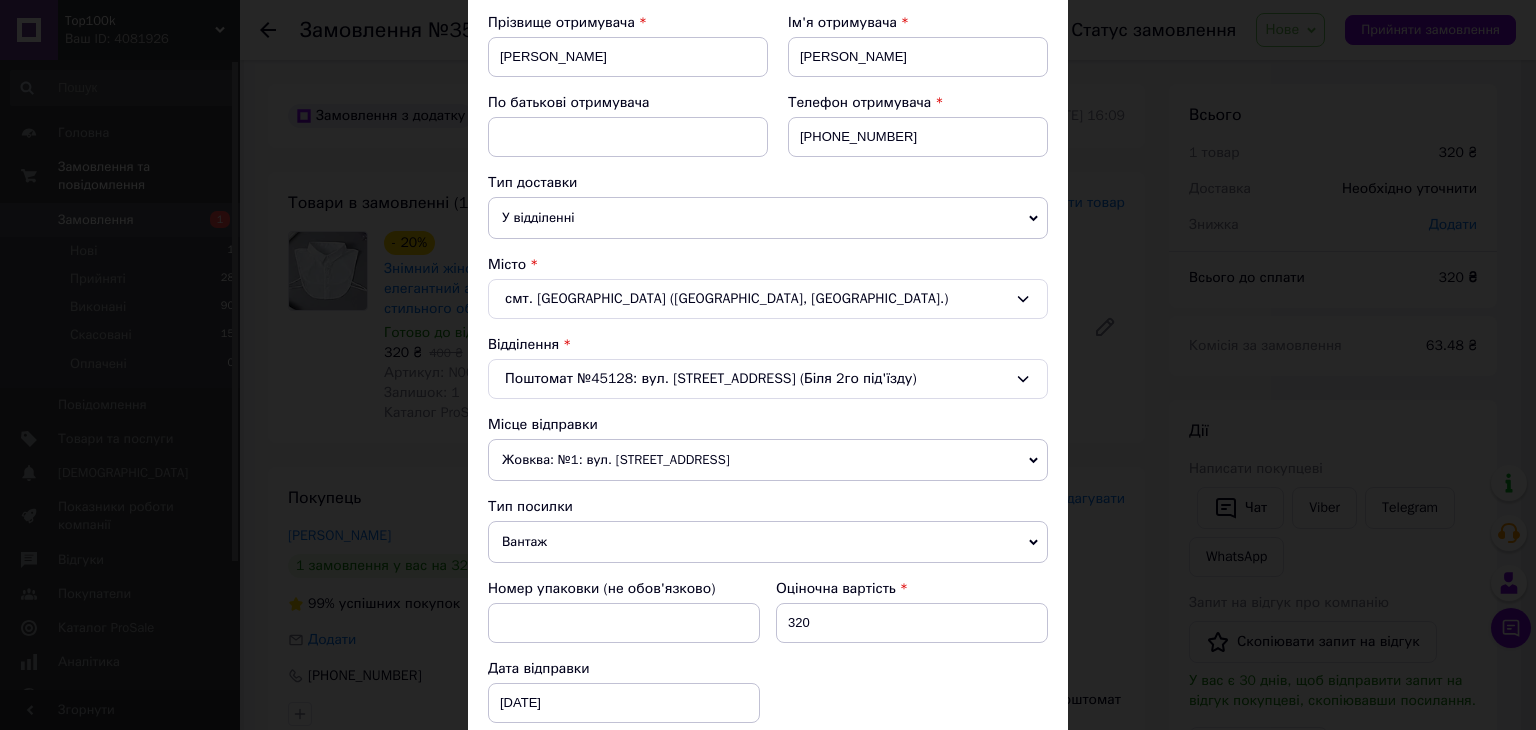 click on "Жовква: №1: вул. [STREET_ADDRESS]" at bounding box center [768, 460] 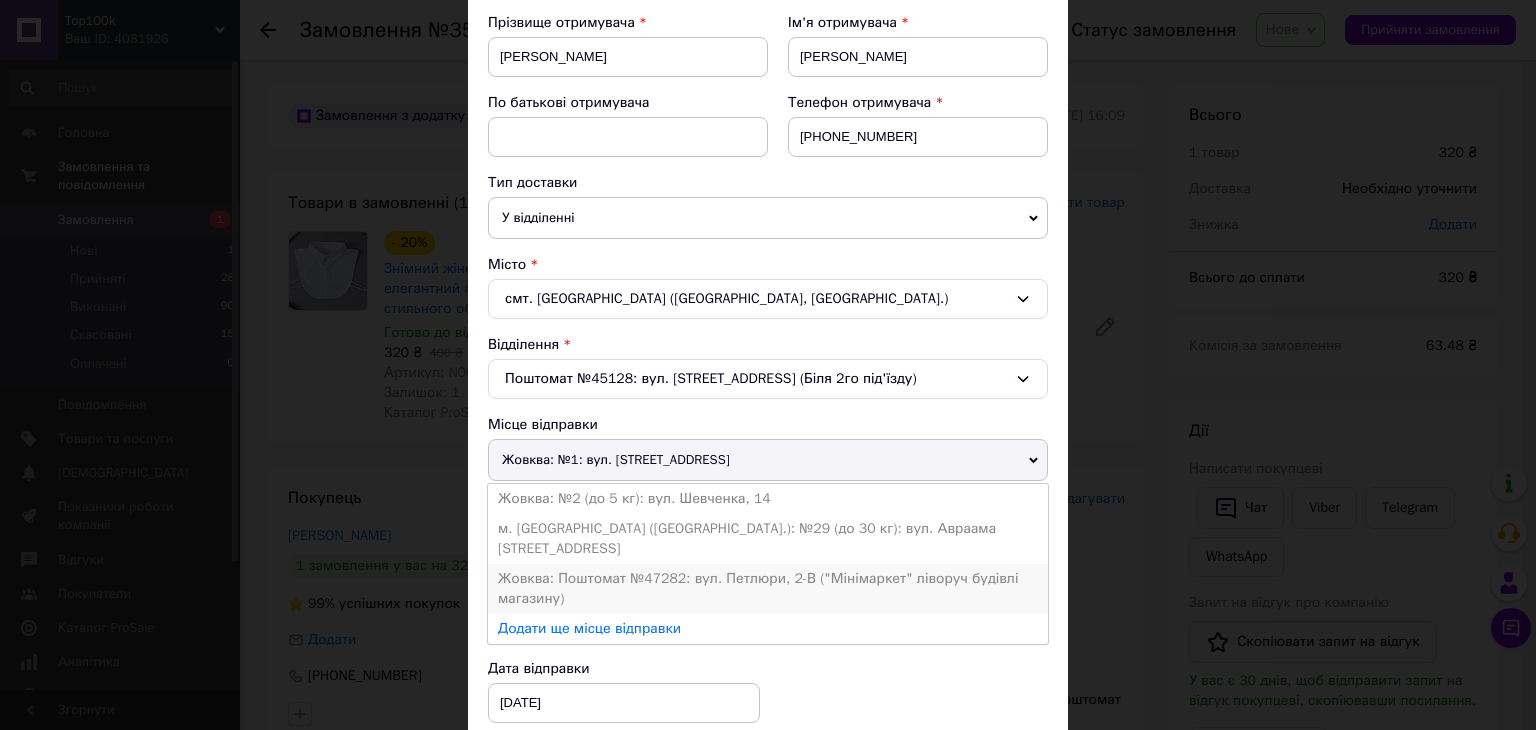 click on "Жовква: Поштомат №47282: вул. Петлюри, 2-В ("Мінімаркет" ліворуч будівлі магазину)" at bounding box center (768, 589) 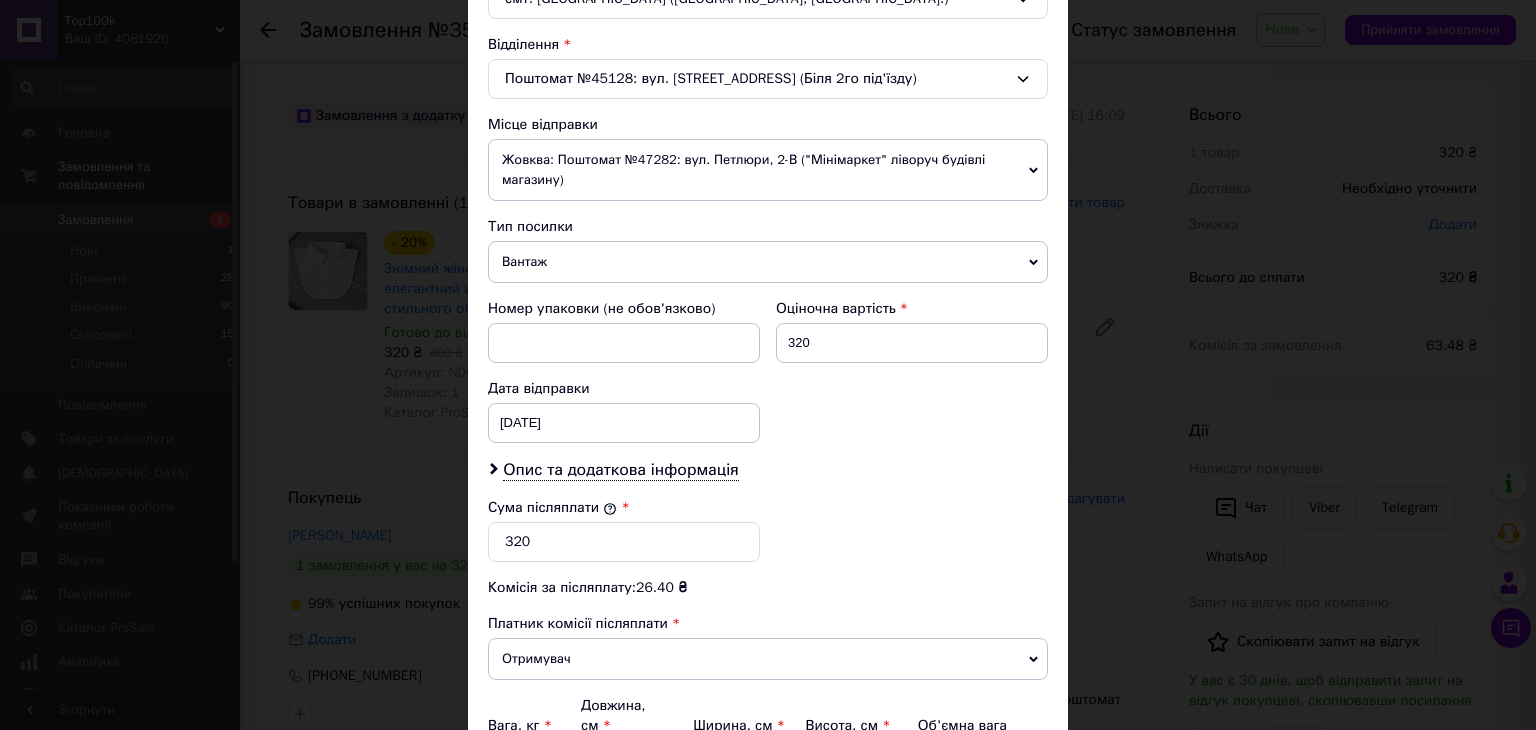 scroll, scrollTop: 800, scrollLeft: 0, axis: vertical 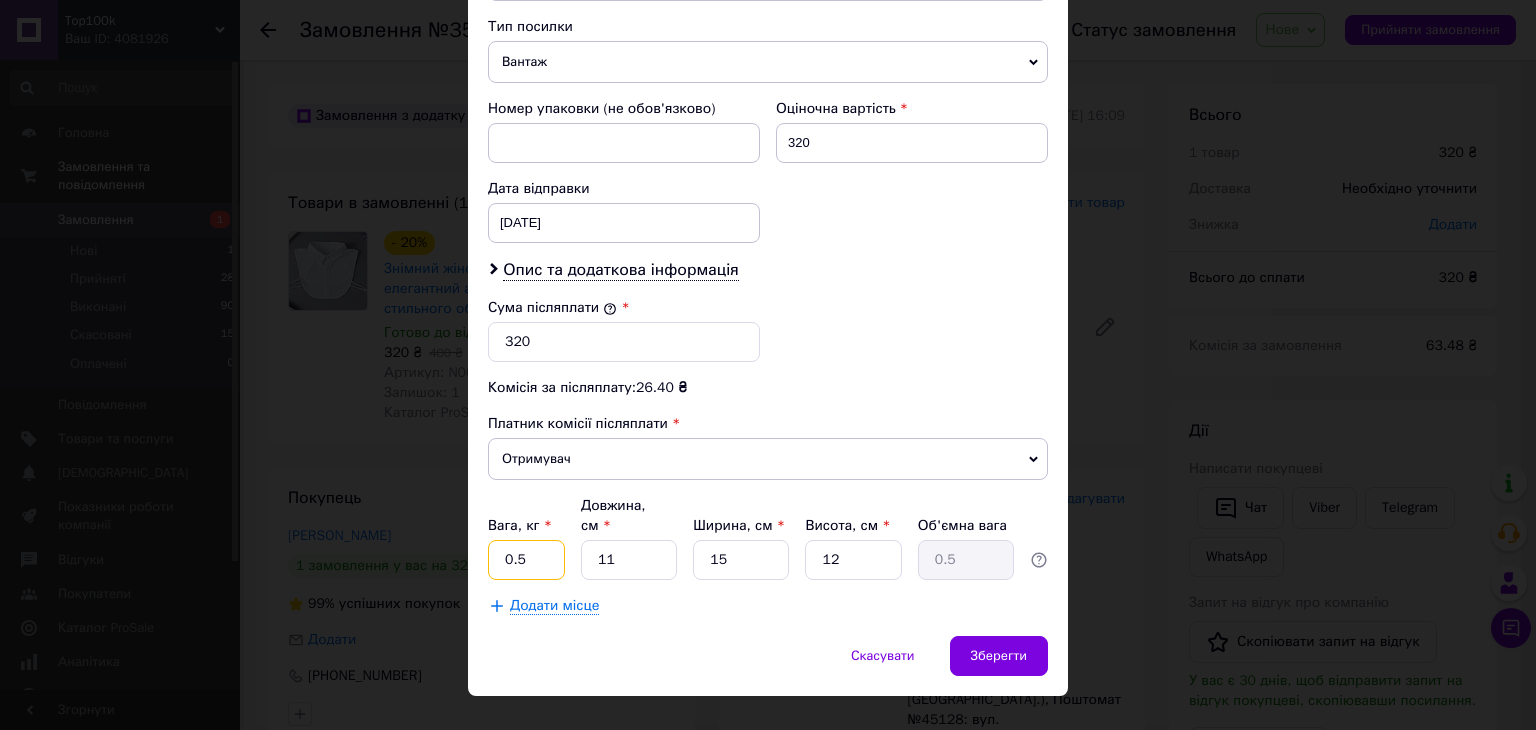 drag, startPoint x: 525, startPoint y: 536, endPoint x: 407, endPoint y: 553, distance: 119.218285 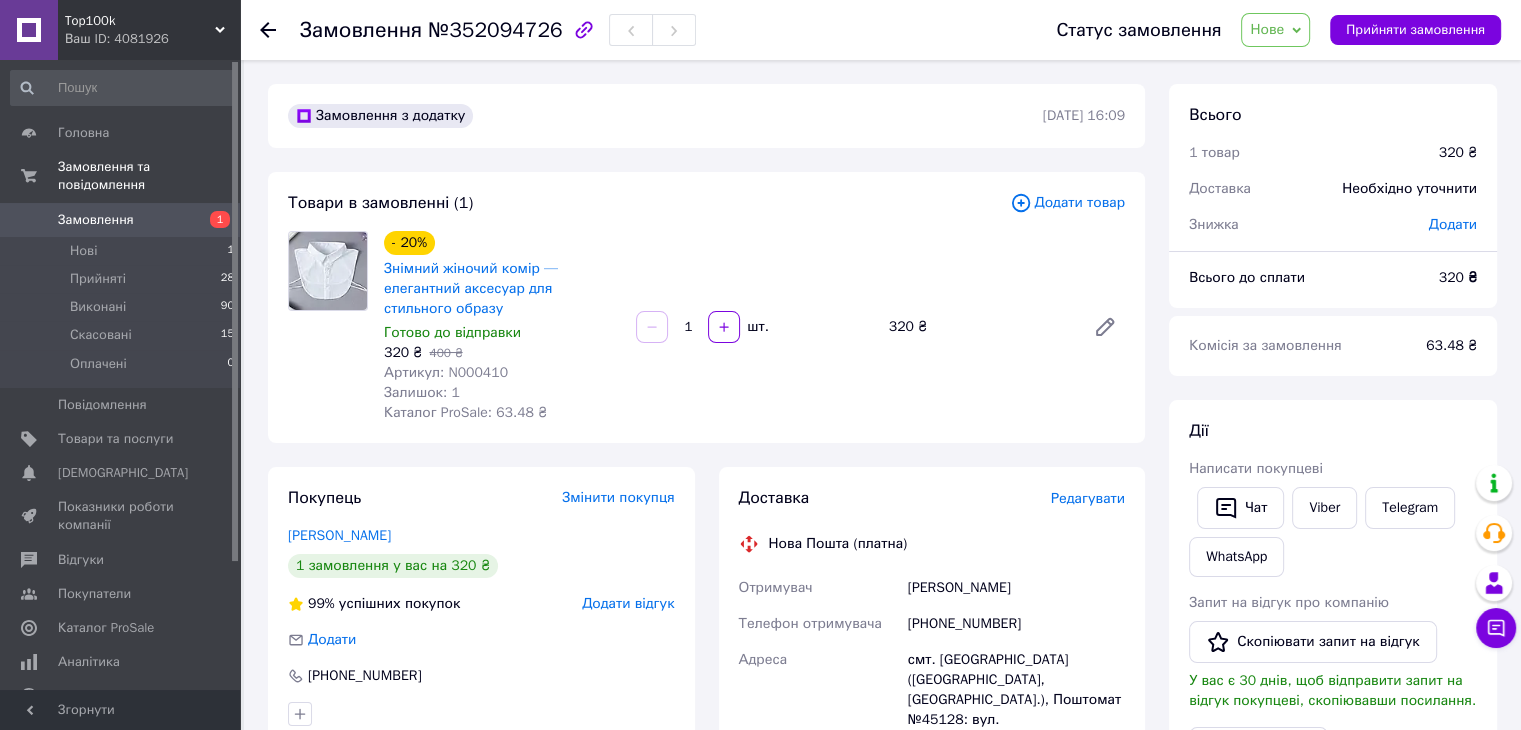 click on "Доставка Редагувати Нова Пошта (платна) Отримувач [PERSON_NAME] отримувача [PHONE_NUMBER] [GEOGRAPHIC_DATA] смт. [GEOGRAPHIC_DATA] ([GEOGRAPHIC_DATA], [GEOGRAPHIC_DATA].), Поштомат №45128: вул. [PERSON_NAME], 2а (Біля 2го під'їзду) Дата відправки [DATE] Платник Отримувач Оціночна вартість 320 ₴ Сума післяплати 320 ₴ Комісія за післяплату 26.40 ₴ Платник комісії післяплати Отримувач Передати номер або Згенерувати ЕН Платник Отримувач Відправник Прізвище отримувача [PERSON_NAME] Ім'я отримувача [PERSON_NAME] батькові отримувача Телефон отримувача [PHONE_NUMBER] Тип доставки У відділенні Кур'єром <" at bounding box center [932, 847] 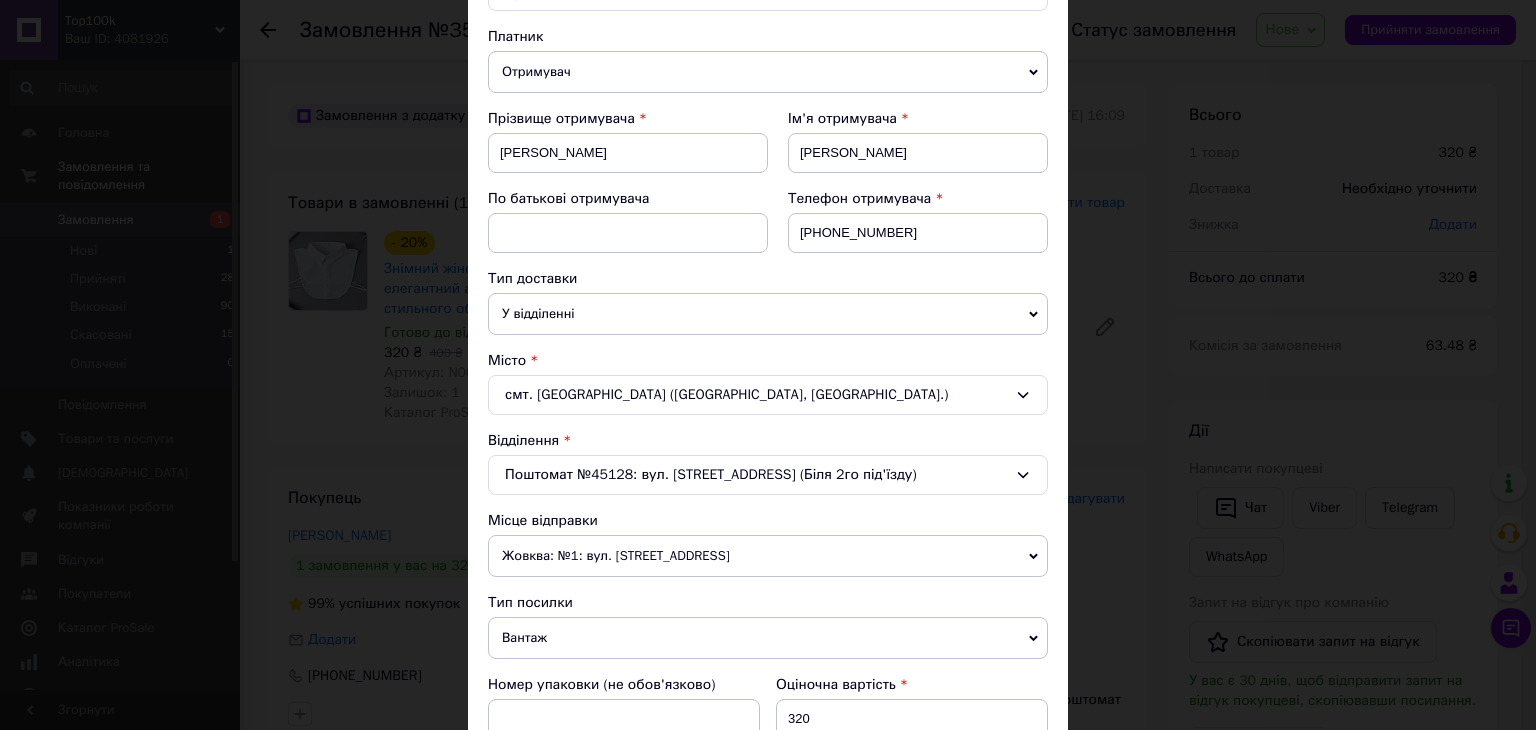 scroll, scrollTop: 400, scrollLeft: 0, axis: vertical 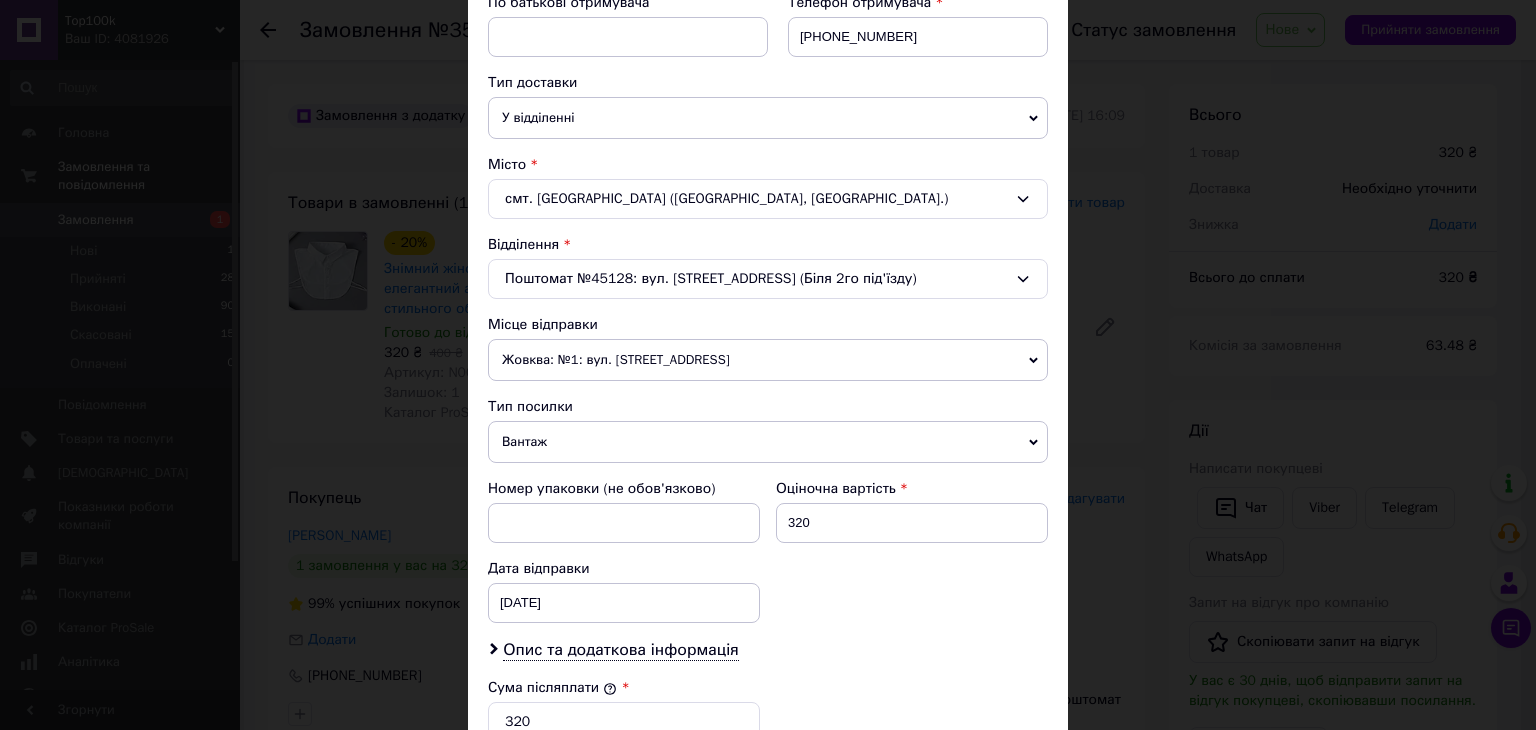 click on "Жовква: №1: вул. [STREET_ADDRESS]" at bounding box center [768, 360] 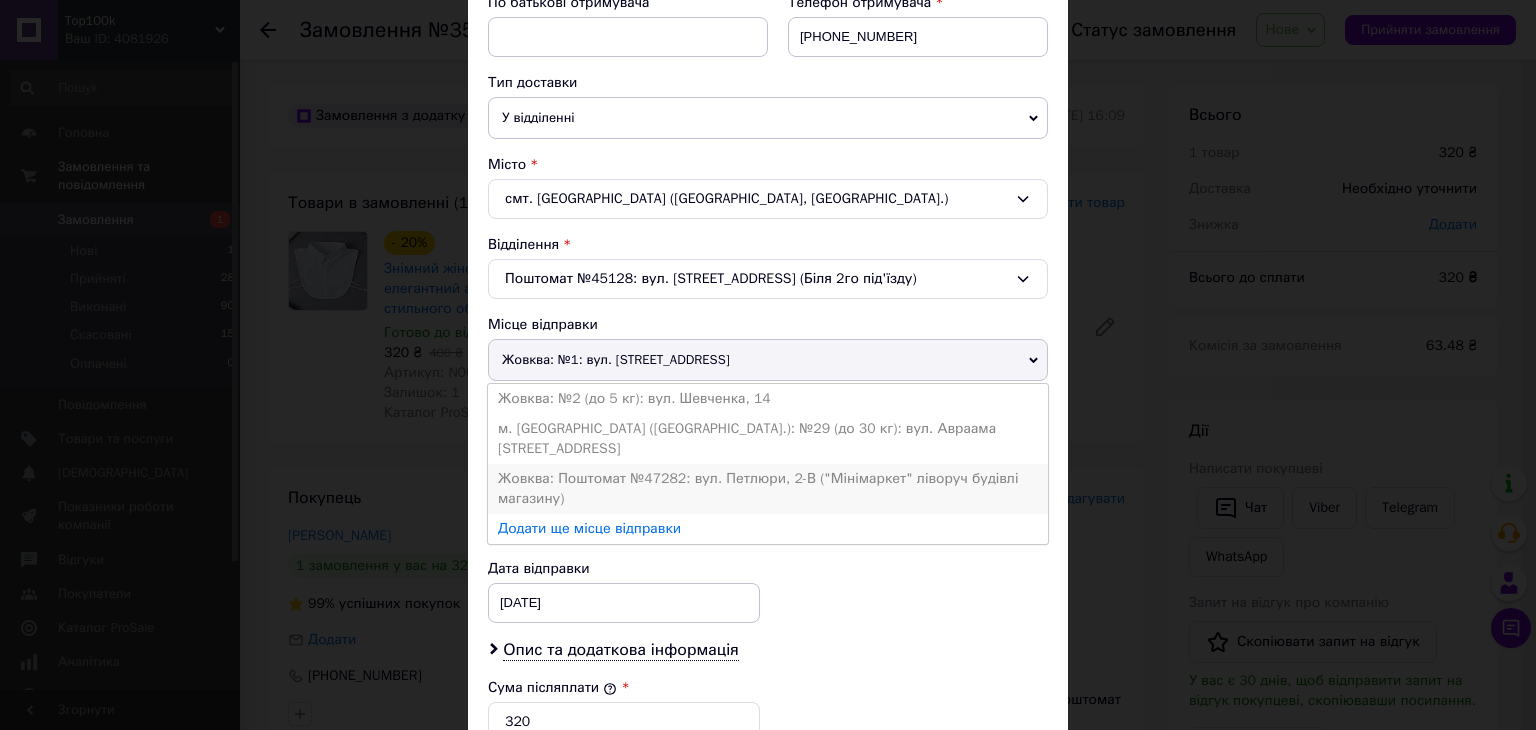 click on "Жовква: Поштомат №47282: вул. Петлюри, 2-В ("Мінімаркет" ліворуч будівлі магазину)" at bounding box center (768, 489) 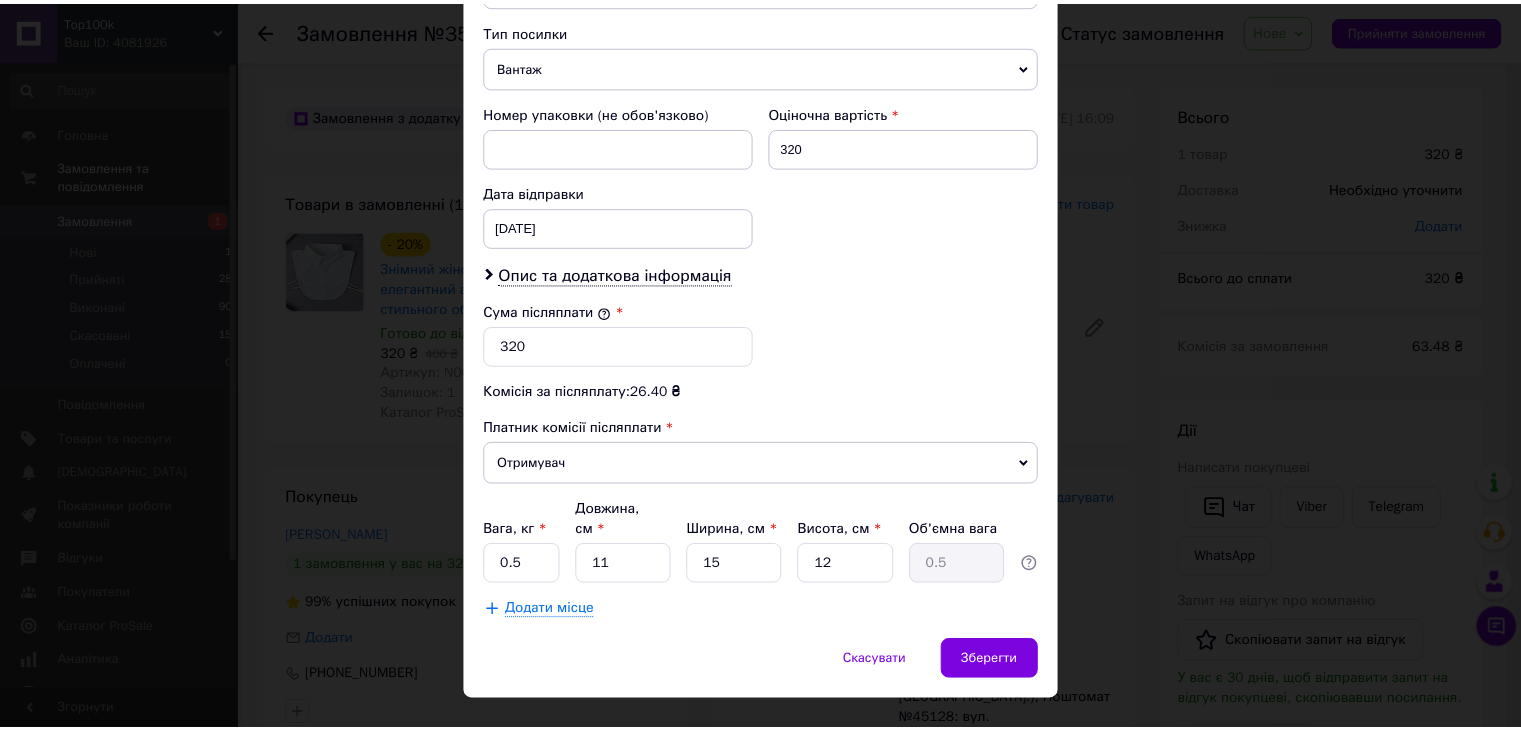scroll, scrollTop: 800, scrollLeft: 0, axis: vertical 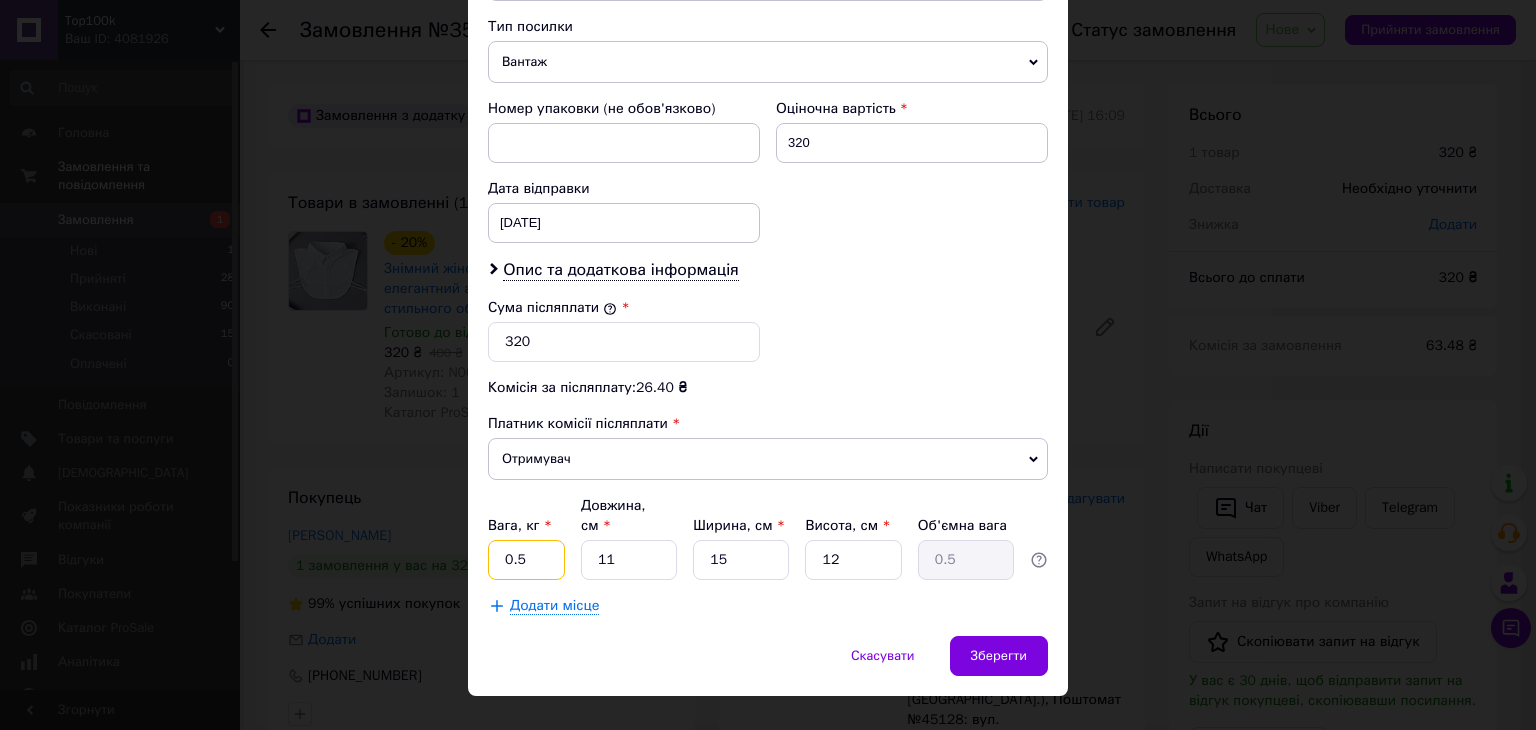 click on "0.5" at bounding box center (526, 560) 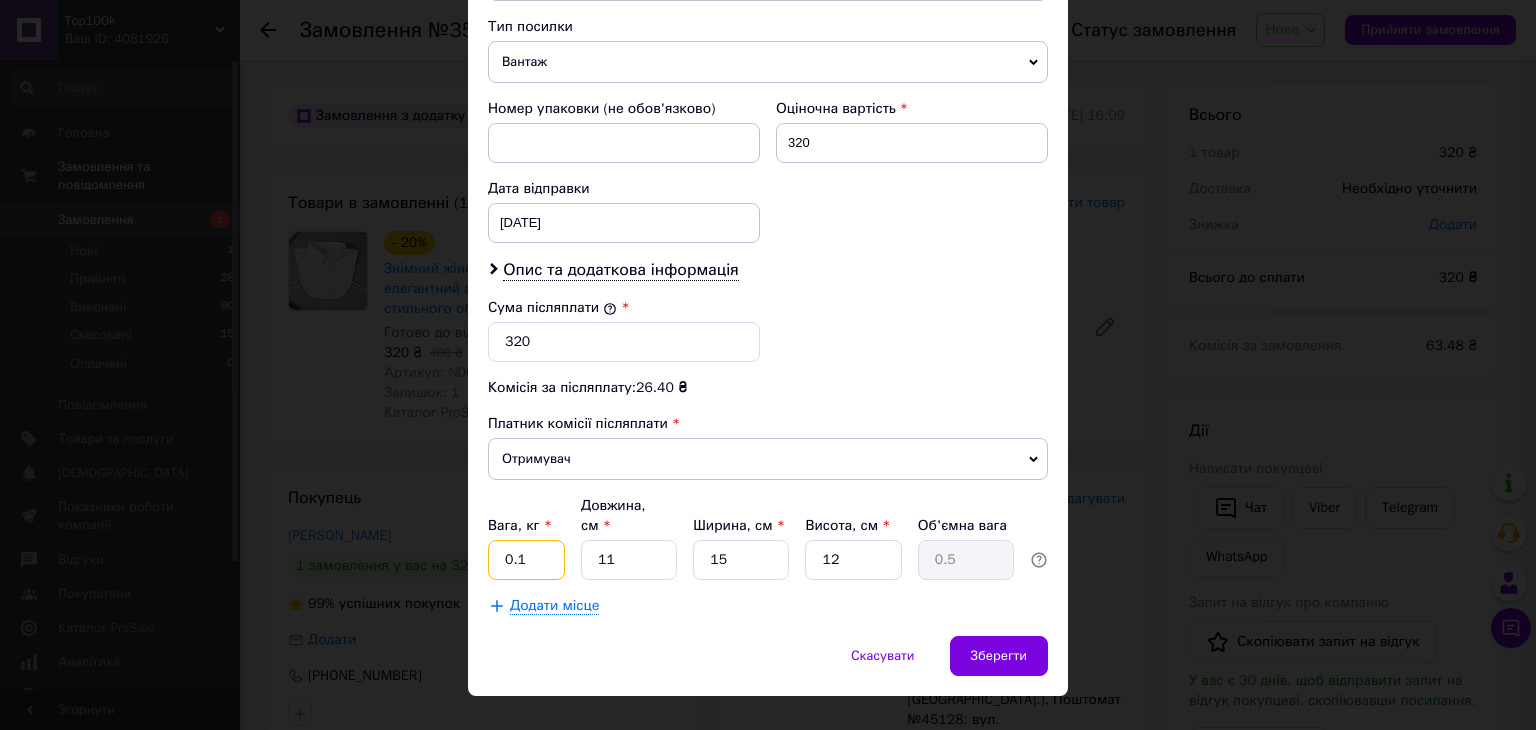 type on "0.1" 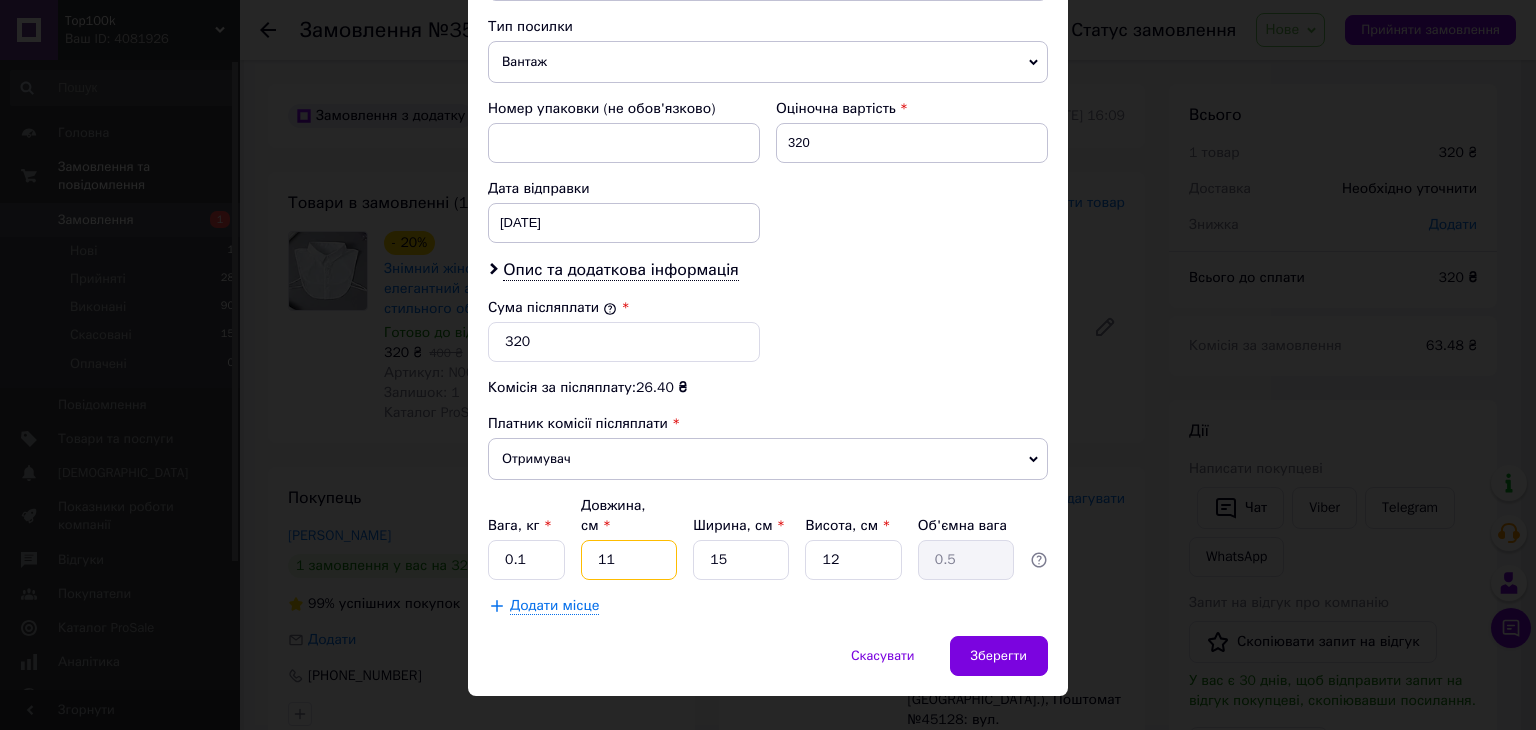click on "11" at bounding box center [629, 560] 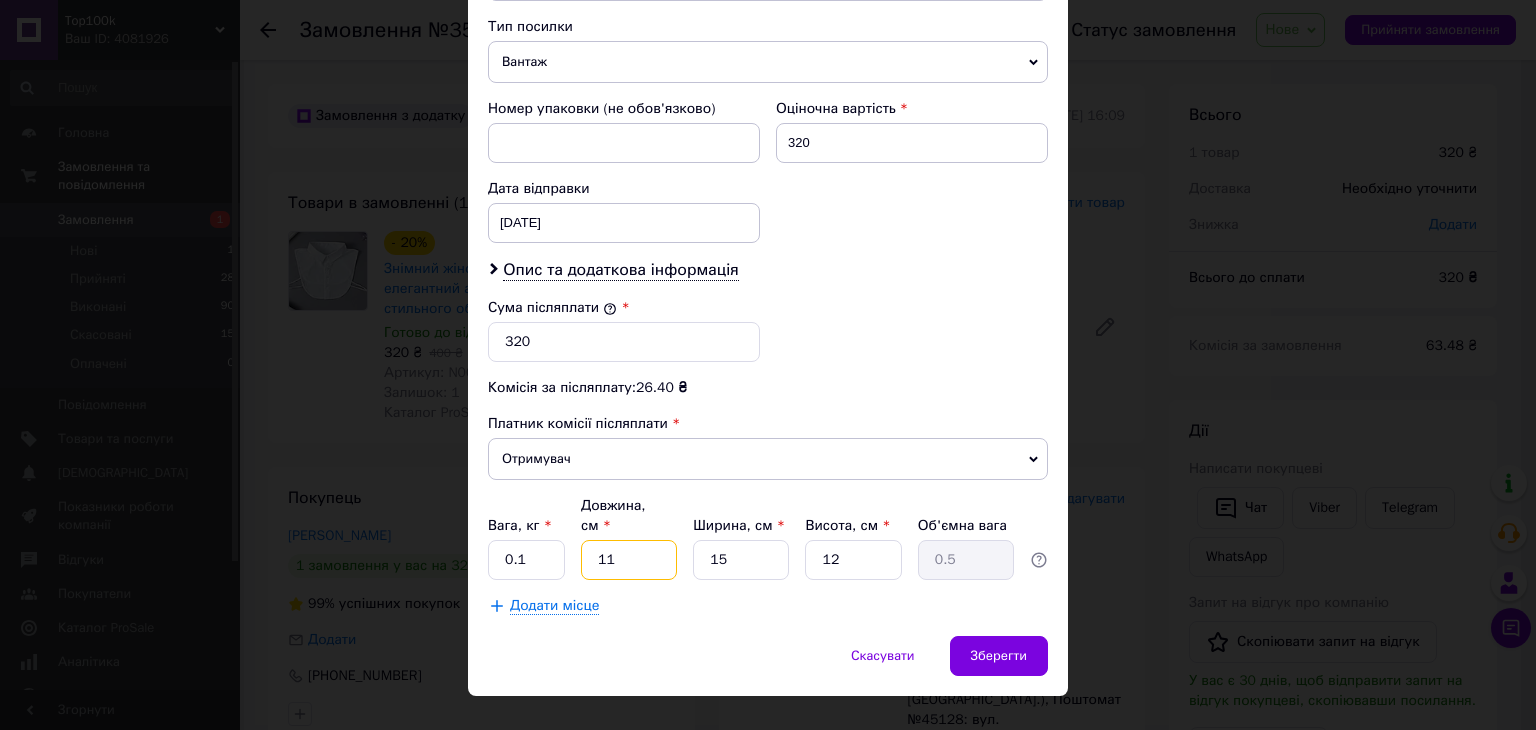 type on "1" 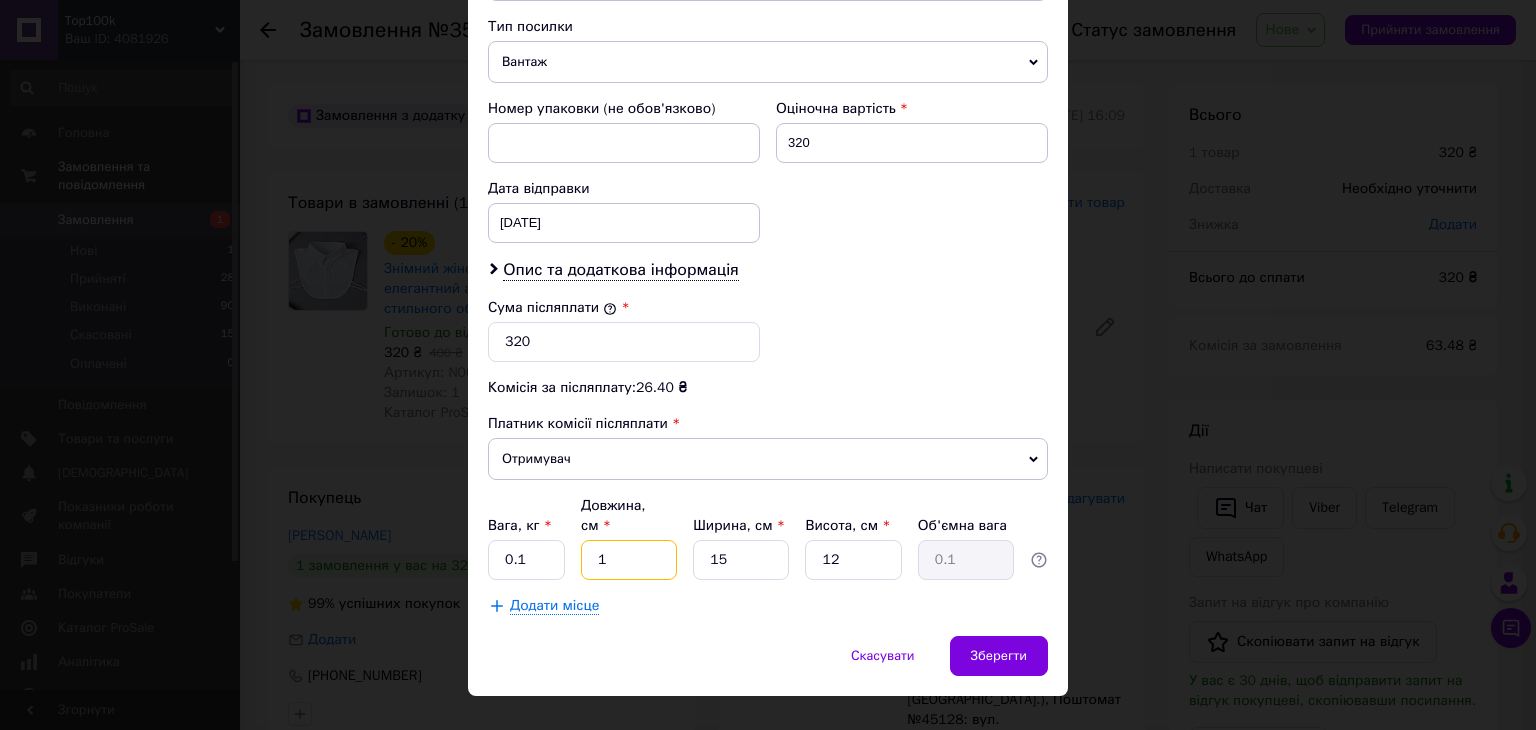 type on "15" 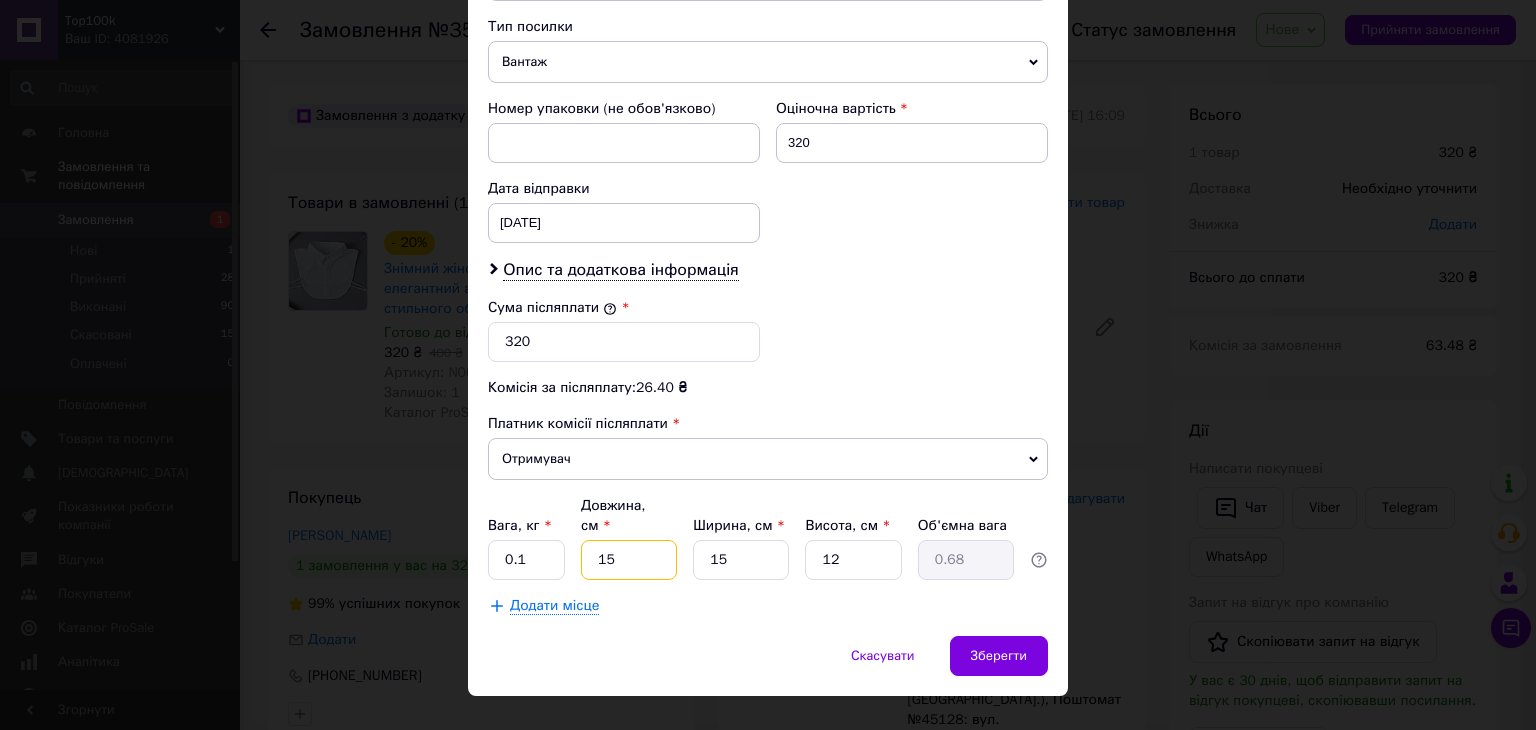 type on "15" 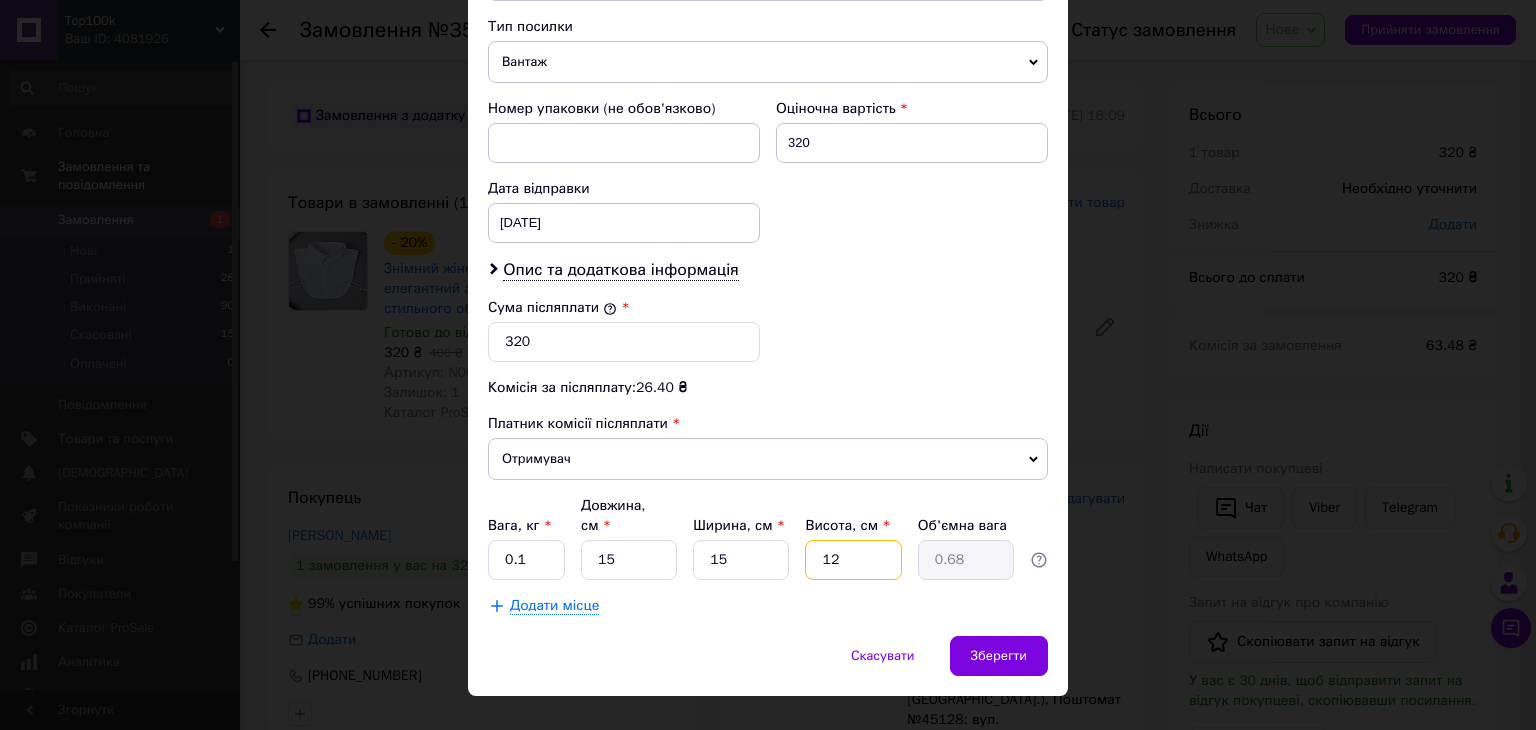 click on "12" at bounding box center [853, 560] 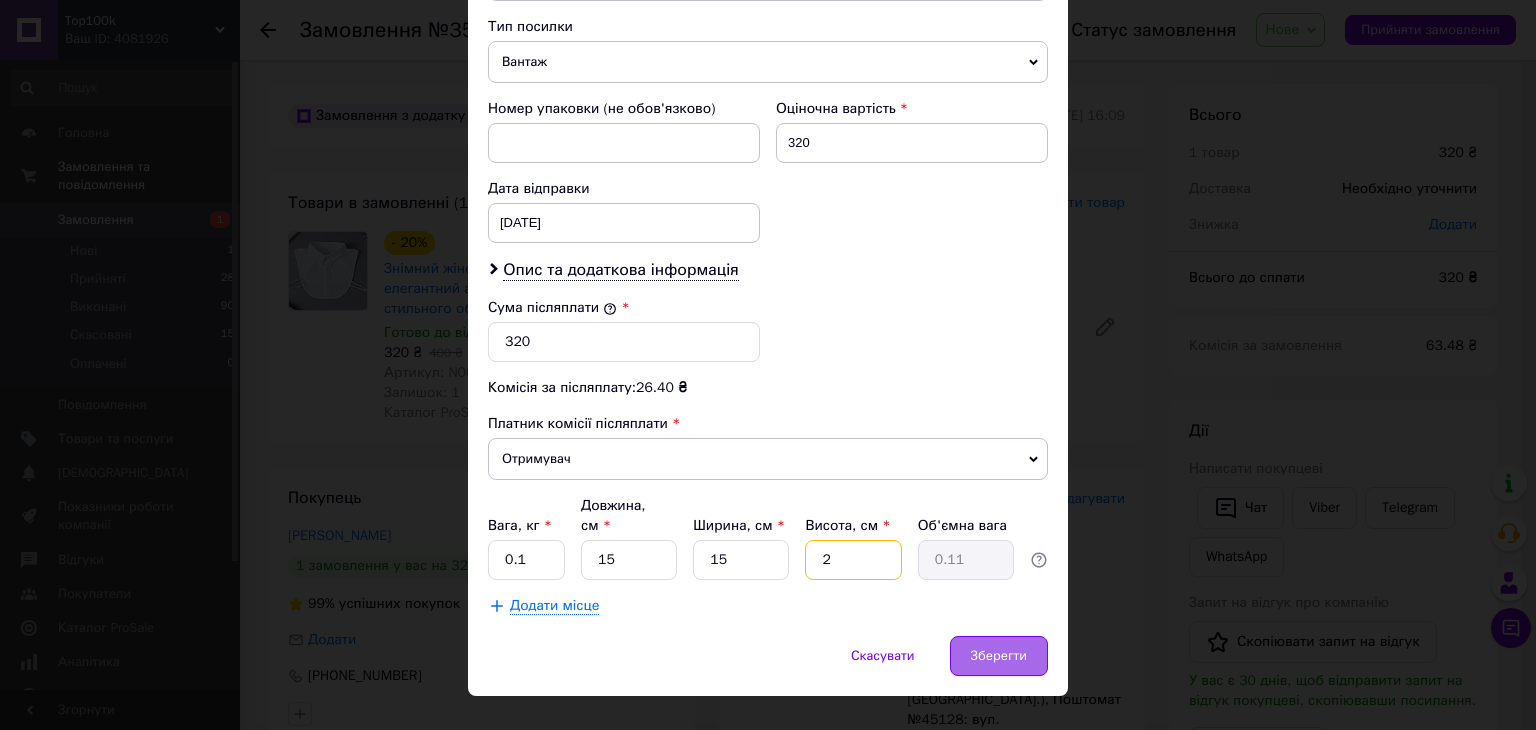 type on "2" 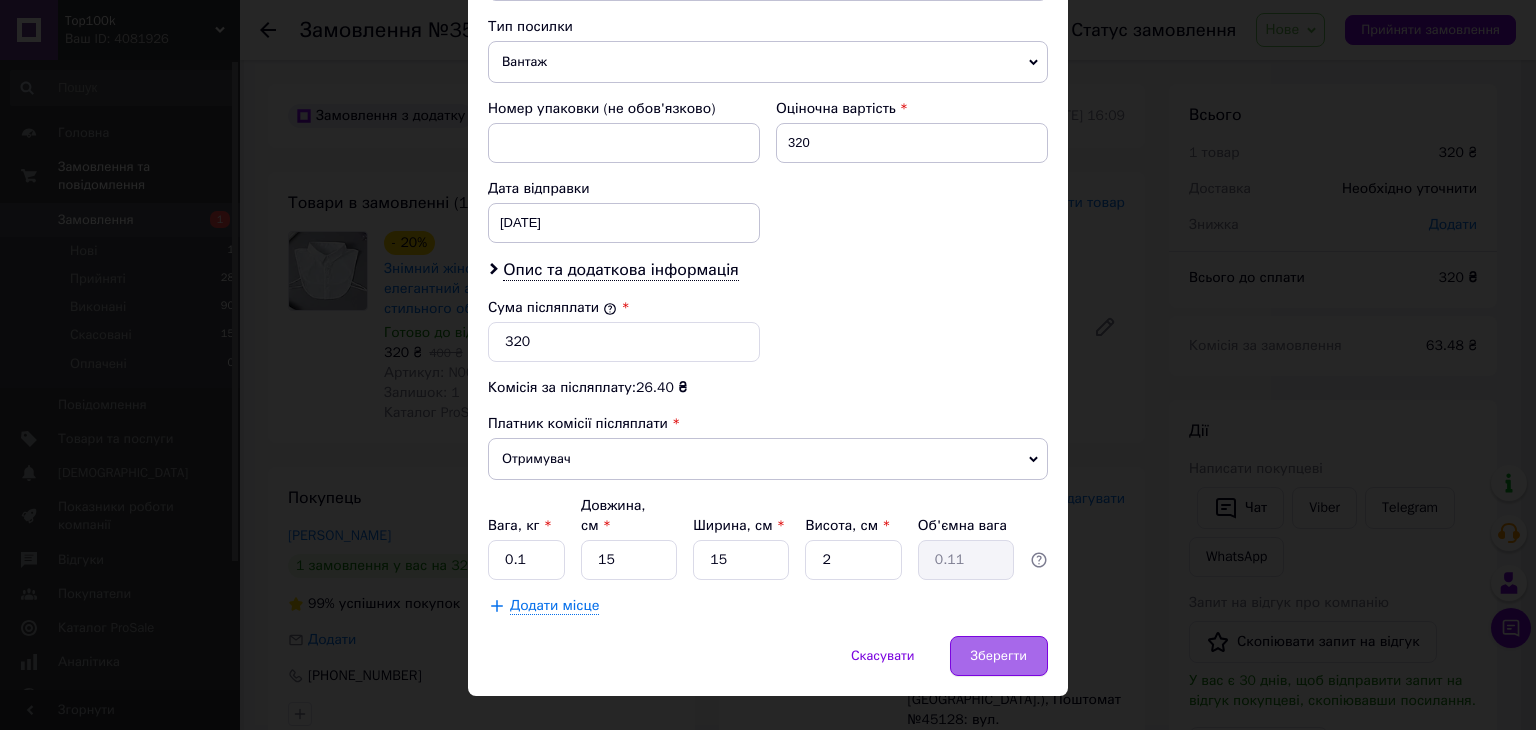 click on "Зберегти" at bounding box center (999, 656) 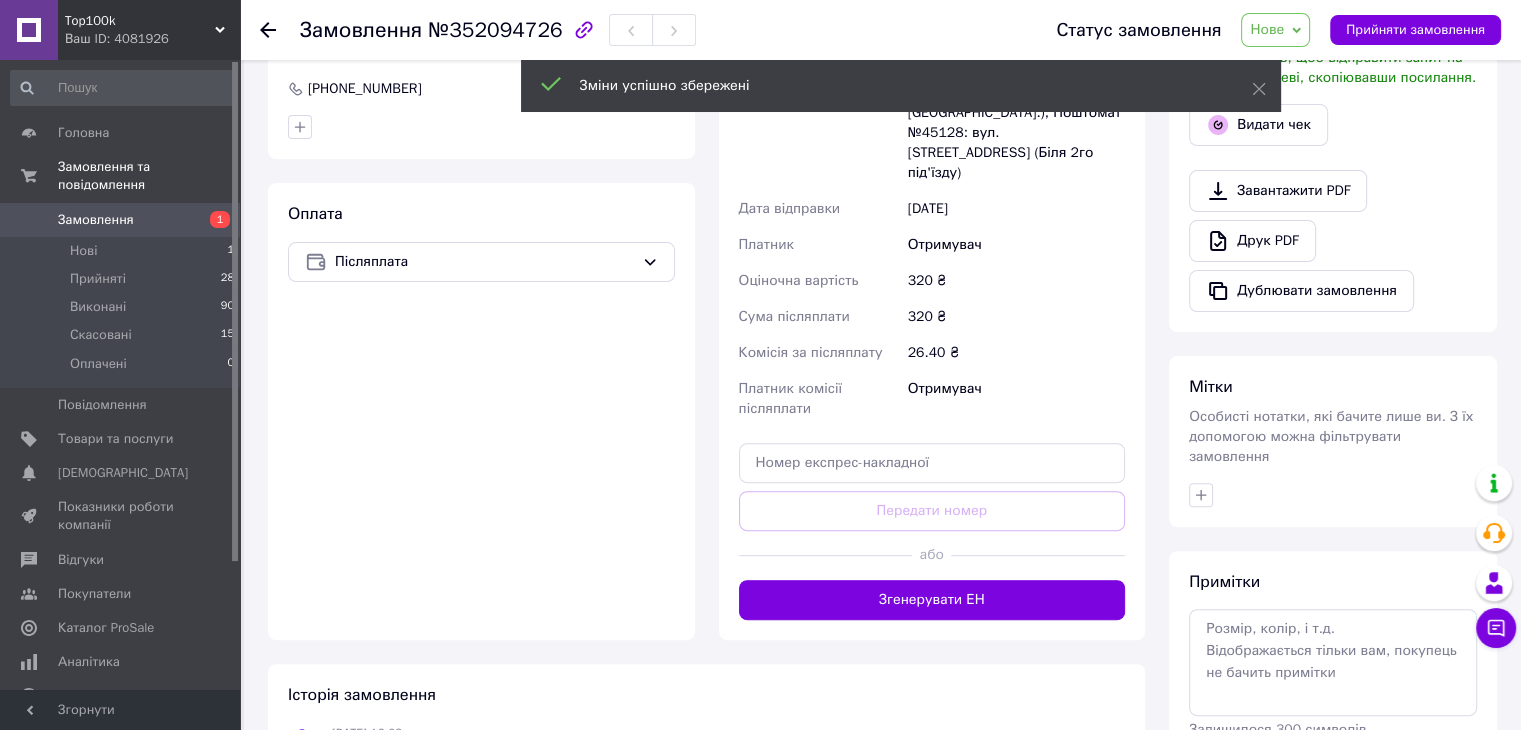 scroll, scrollTop: 600, scrollLeft: 0, axis: vertical 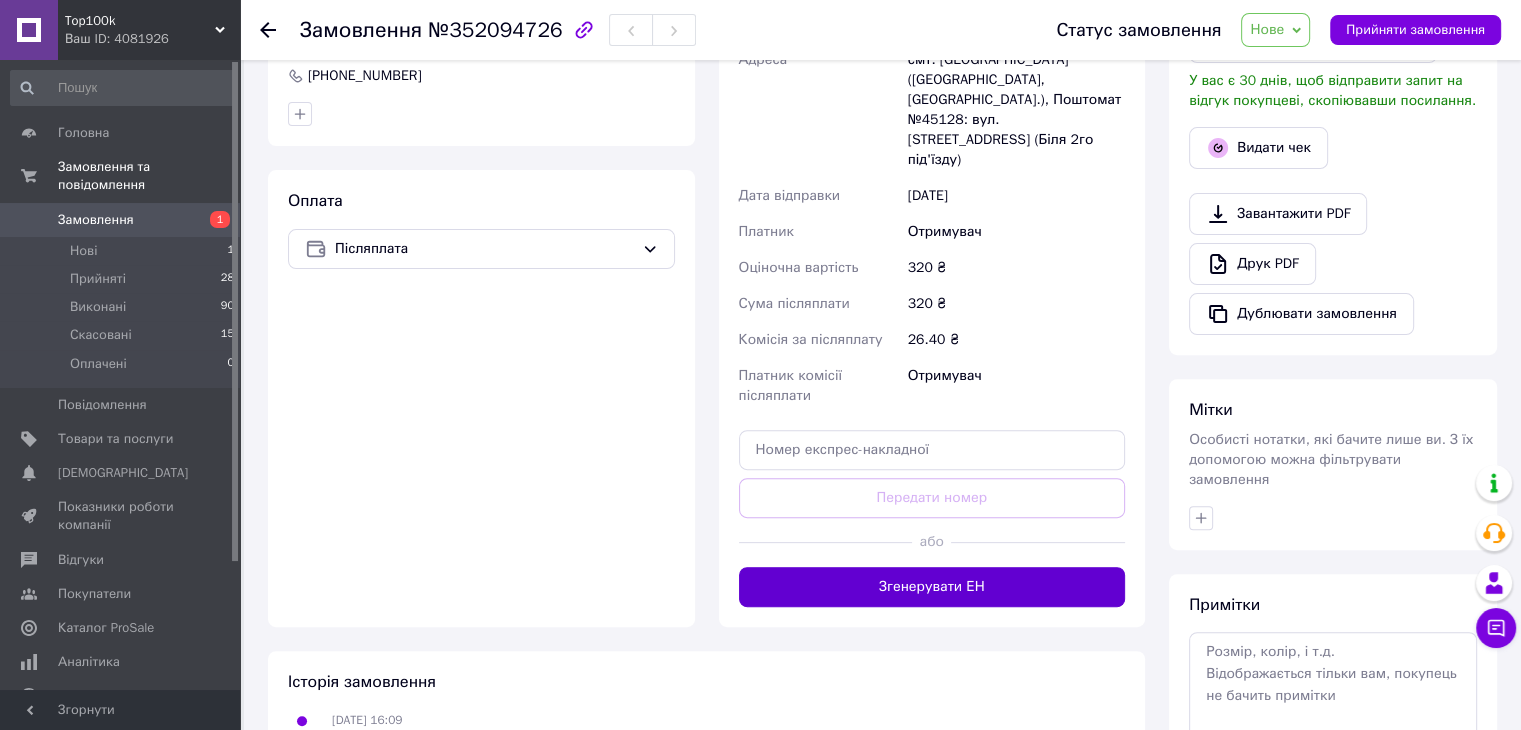 click on "Згенерувати ЕН" at bounding box center (932, 587) 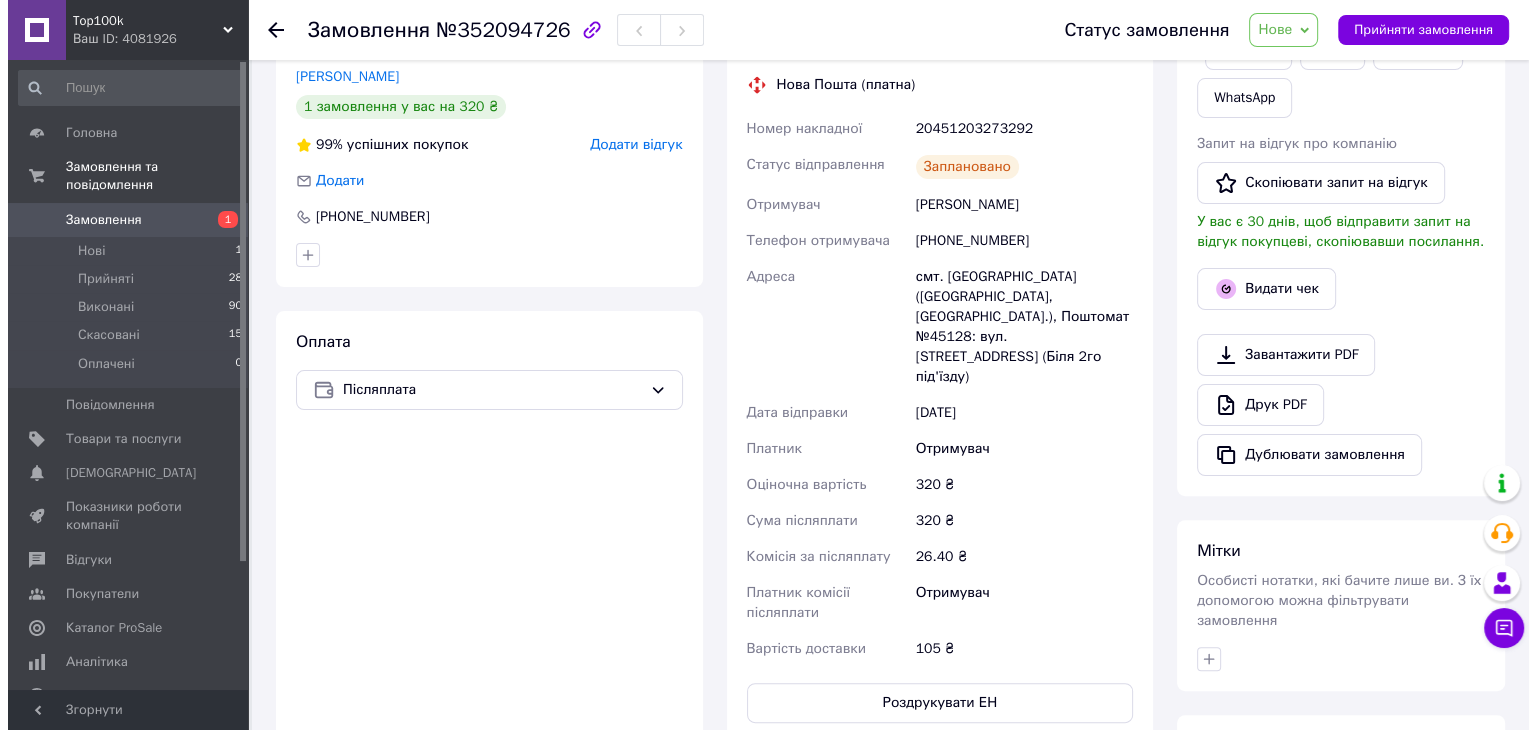 scroll, scrollTop: 325, scrollLeft: 0, axis: vertical 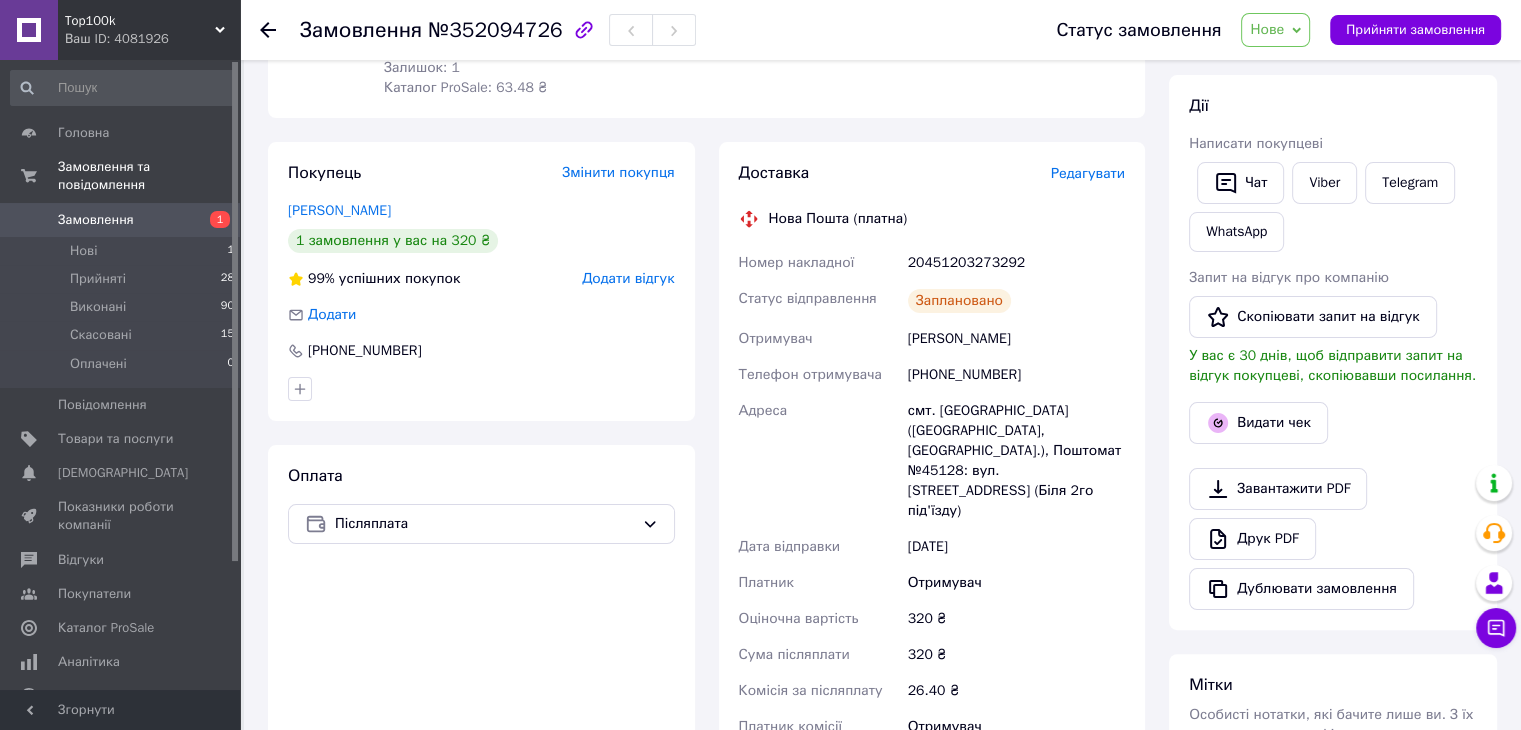 click on "Редагувати" at bounding box center [1088, 173] 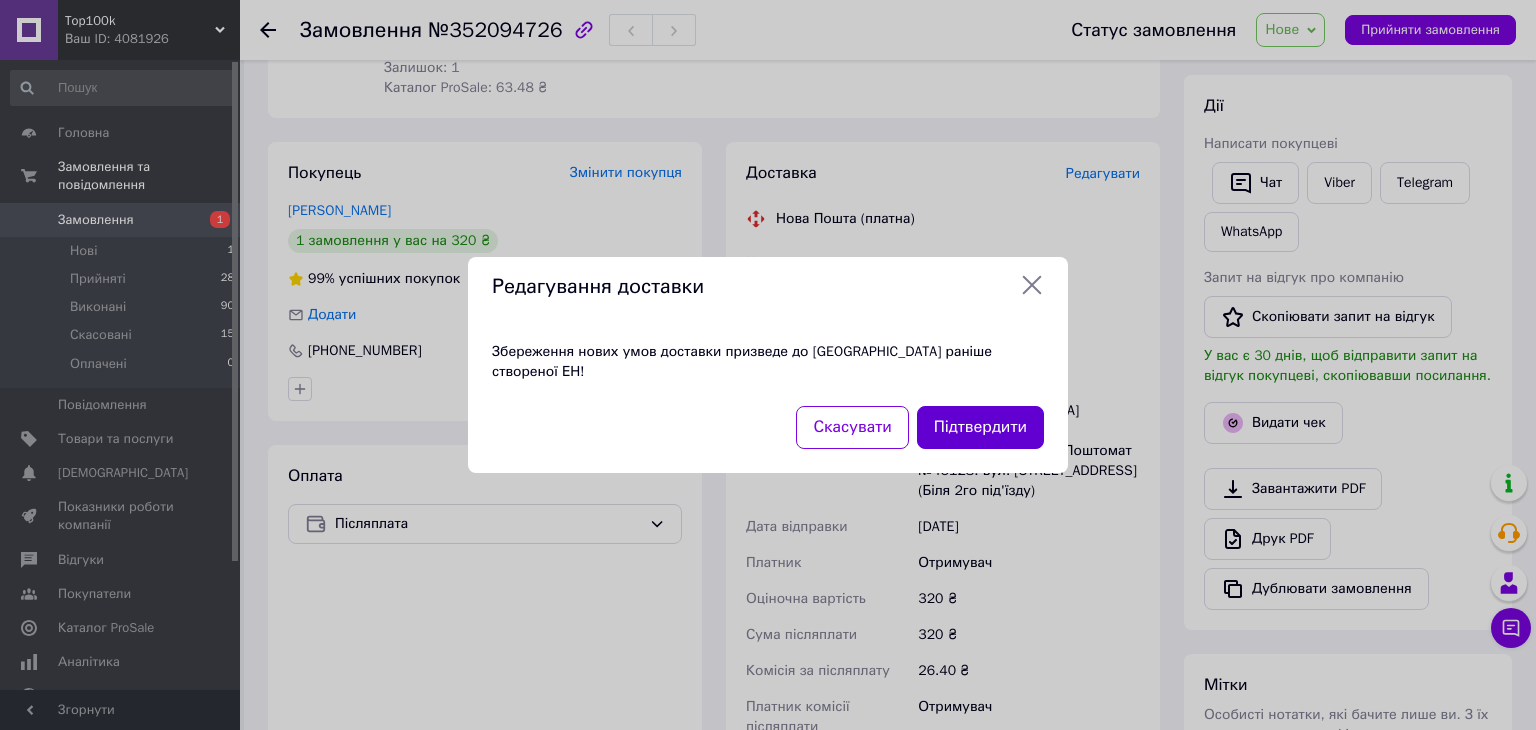 click on "Підтвердити" at bounding box center [980, 427] 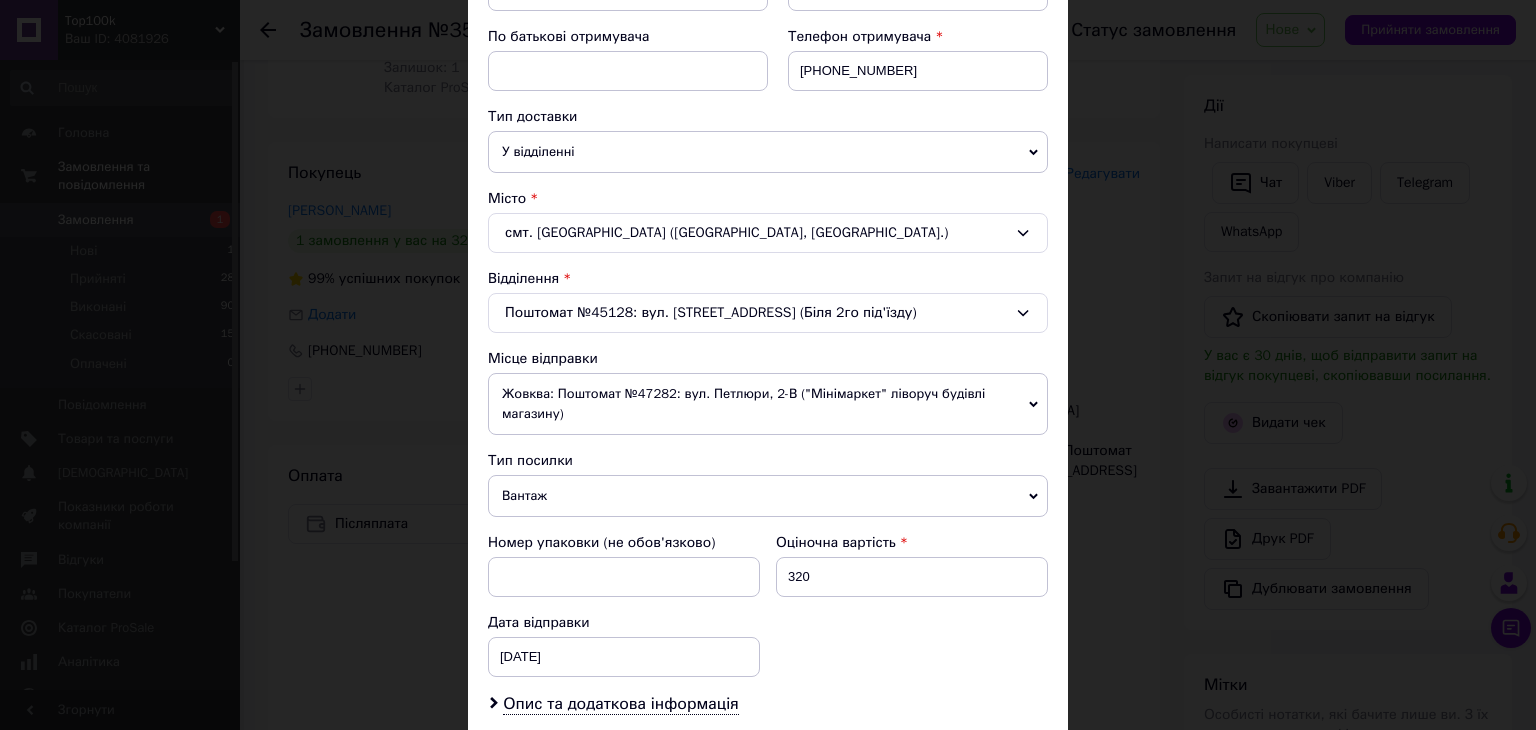 scroll, scrollTop: 400, scrollLeft: 0, axis: vertical 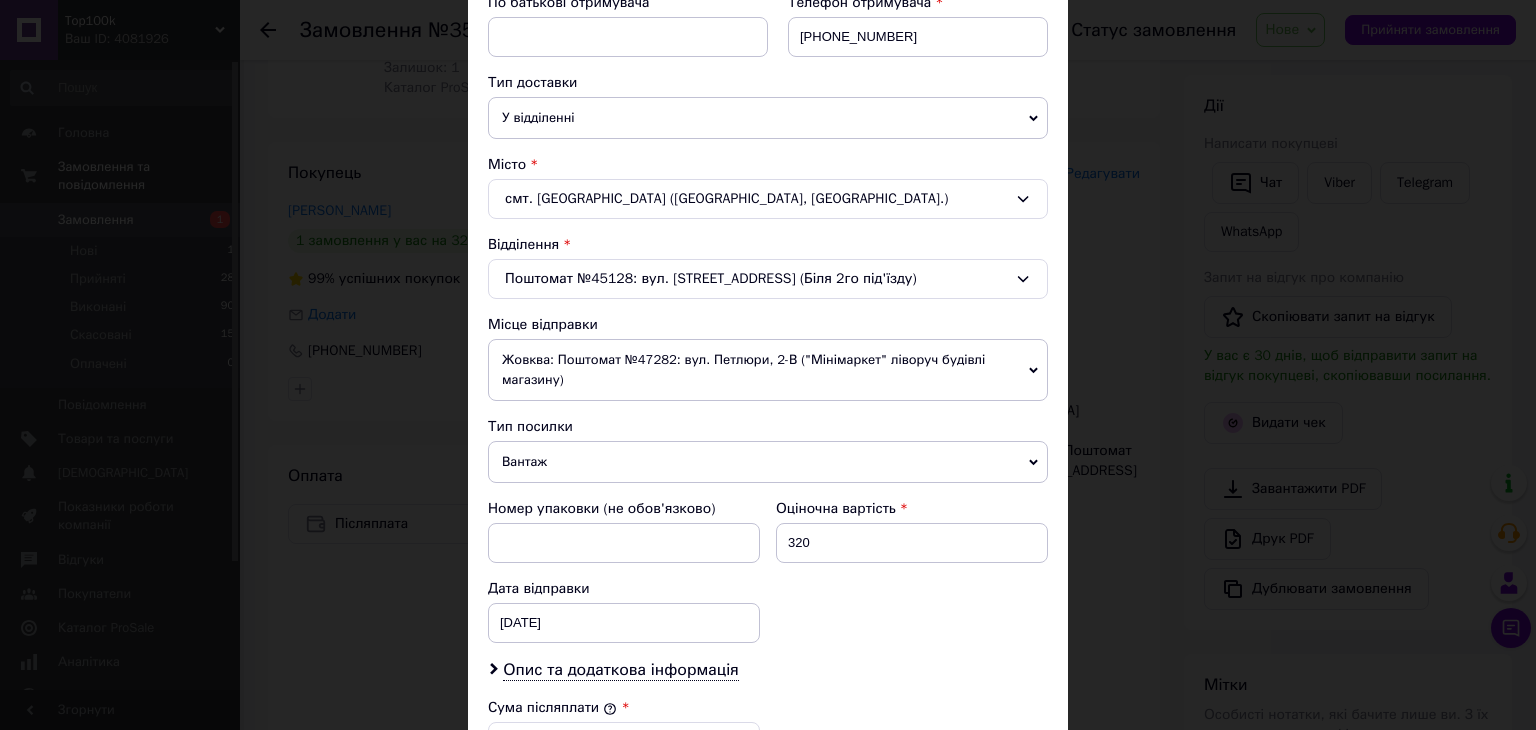 click on "Вантаж" at bounding box center [768, 462] 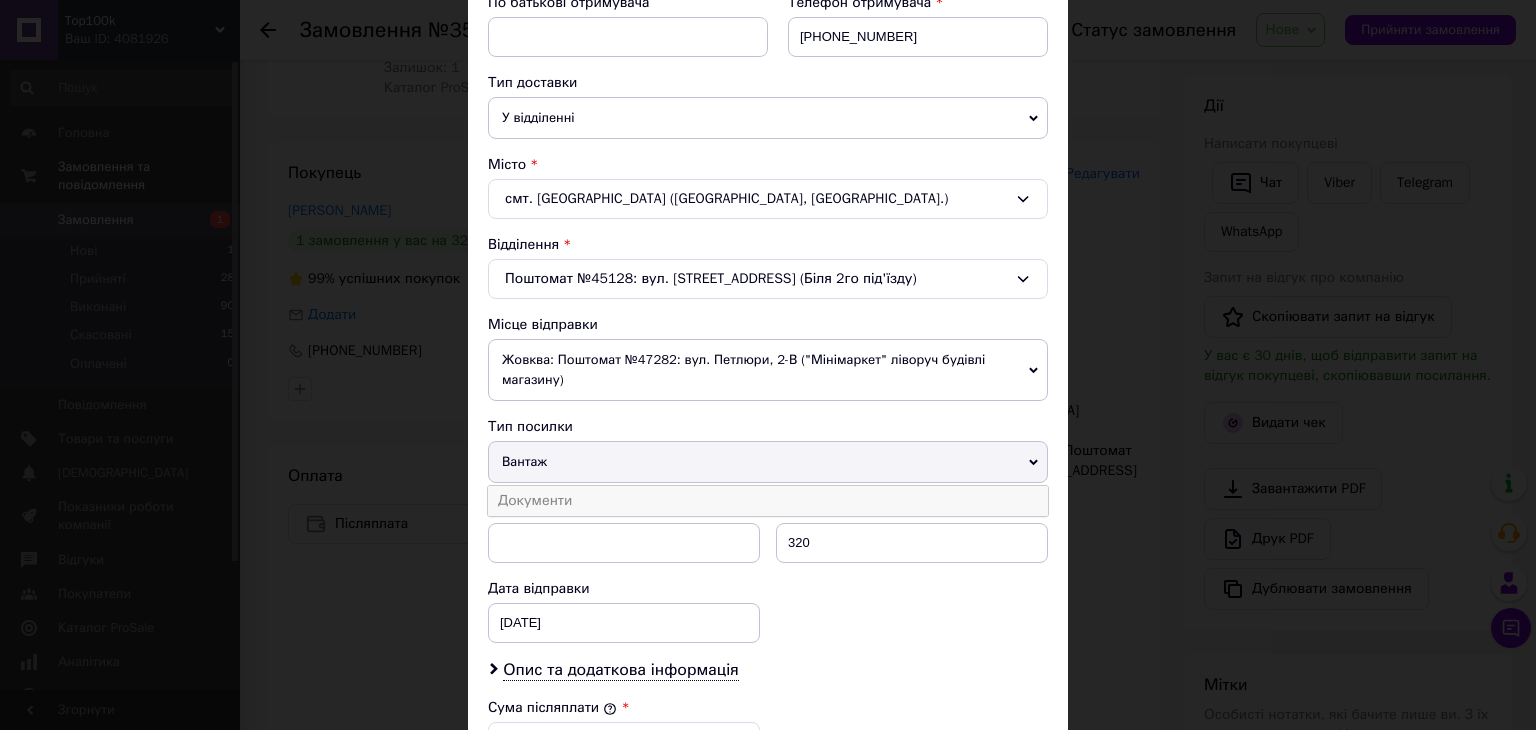 click on "Документи" at bounding box center [768, 501] 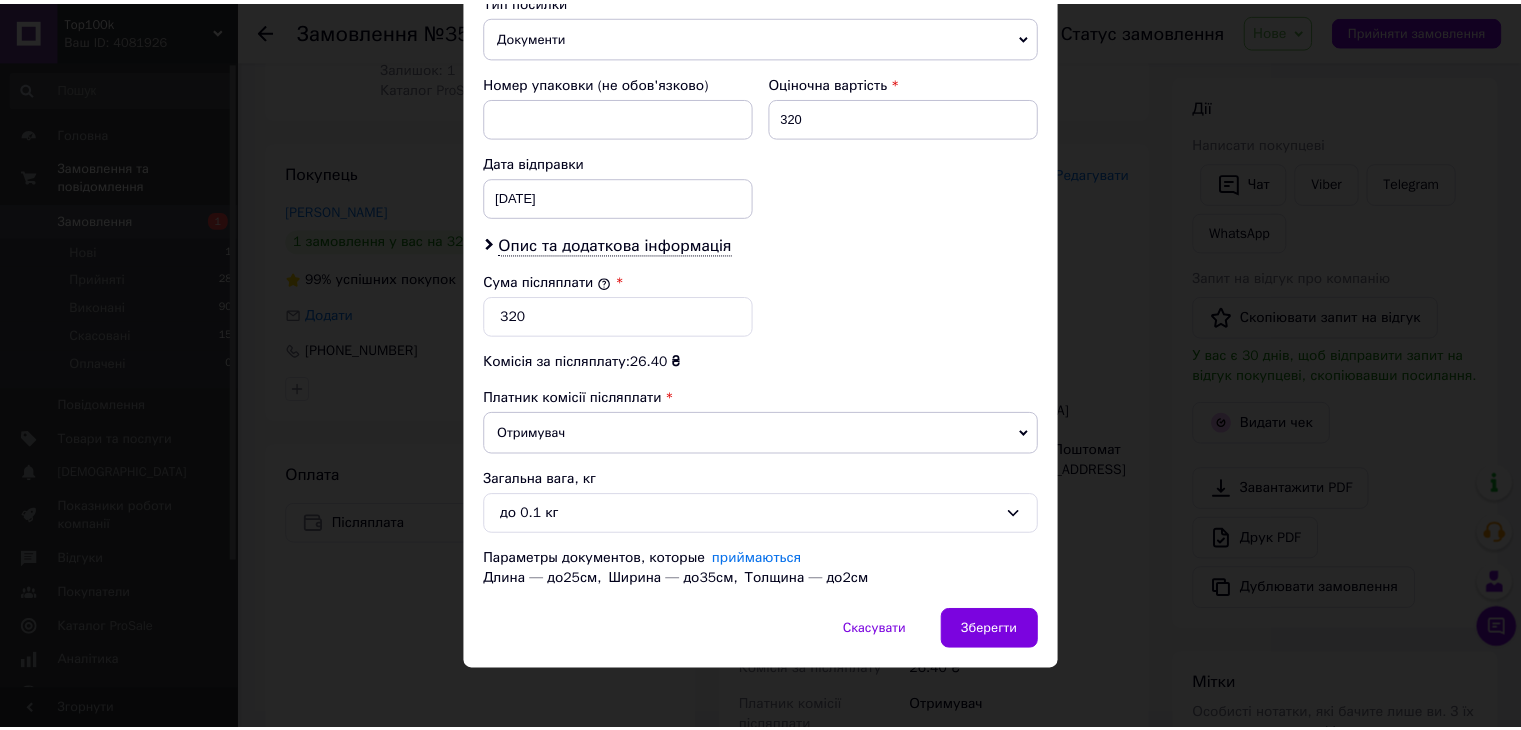 scroll, scrollTop: 830, scrollLeft: 0, axis: vertical 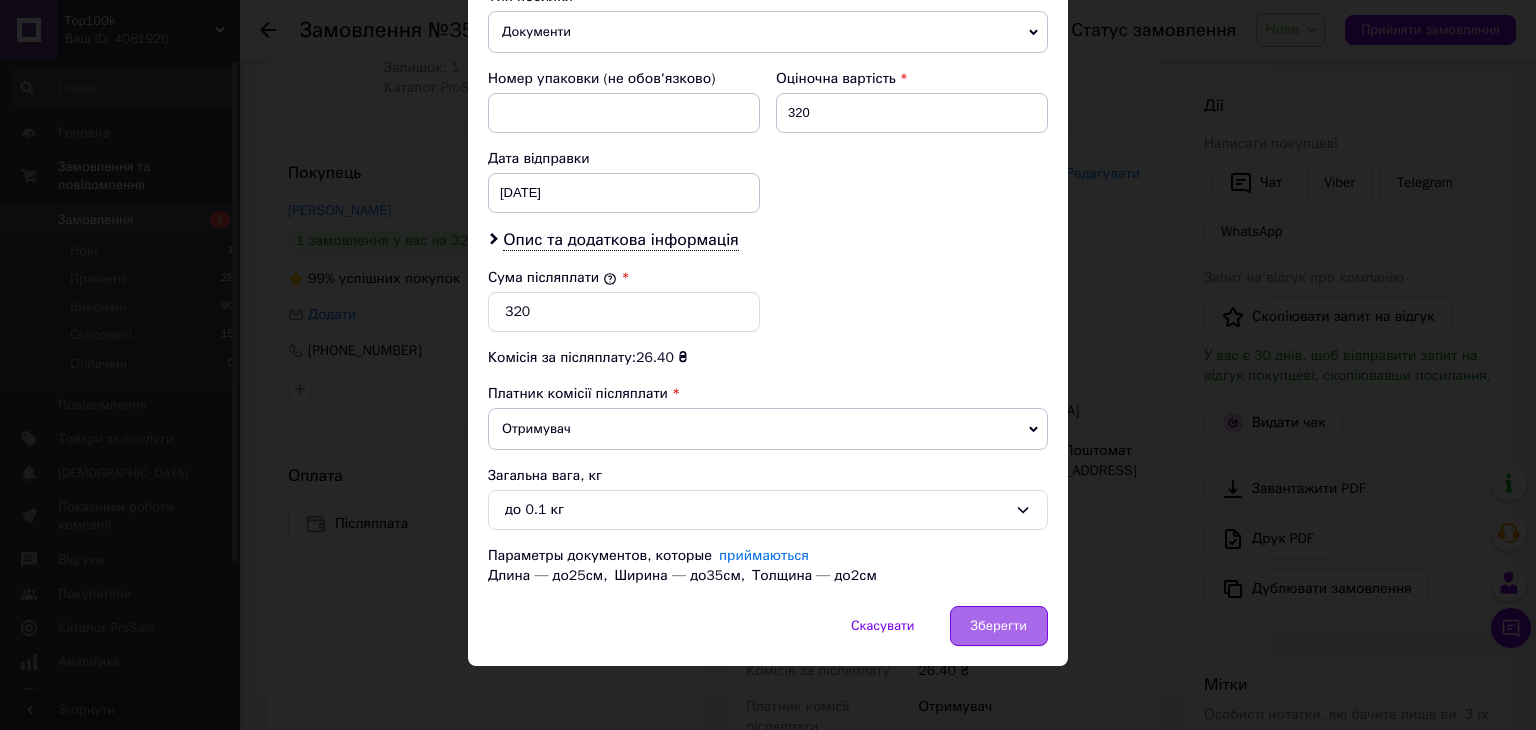 click on "Зберегти" at bounding box center [999, 626] 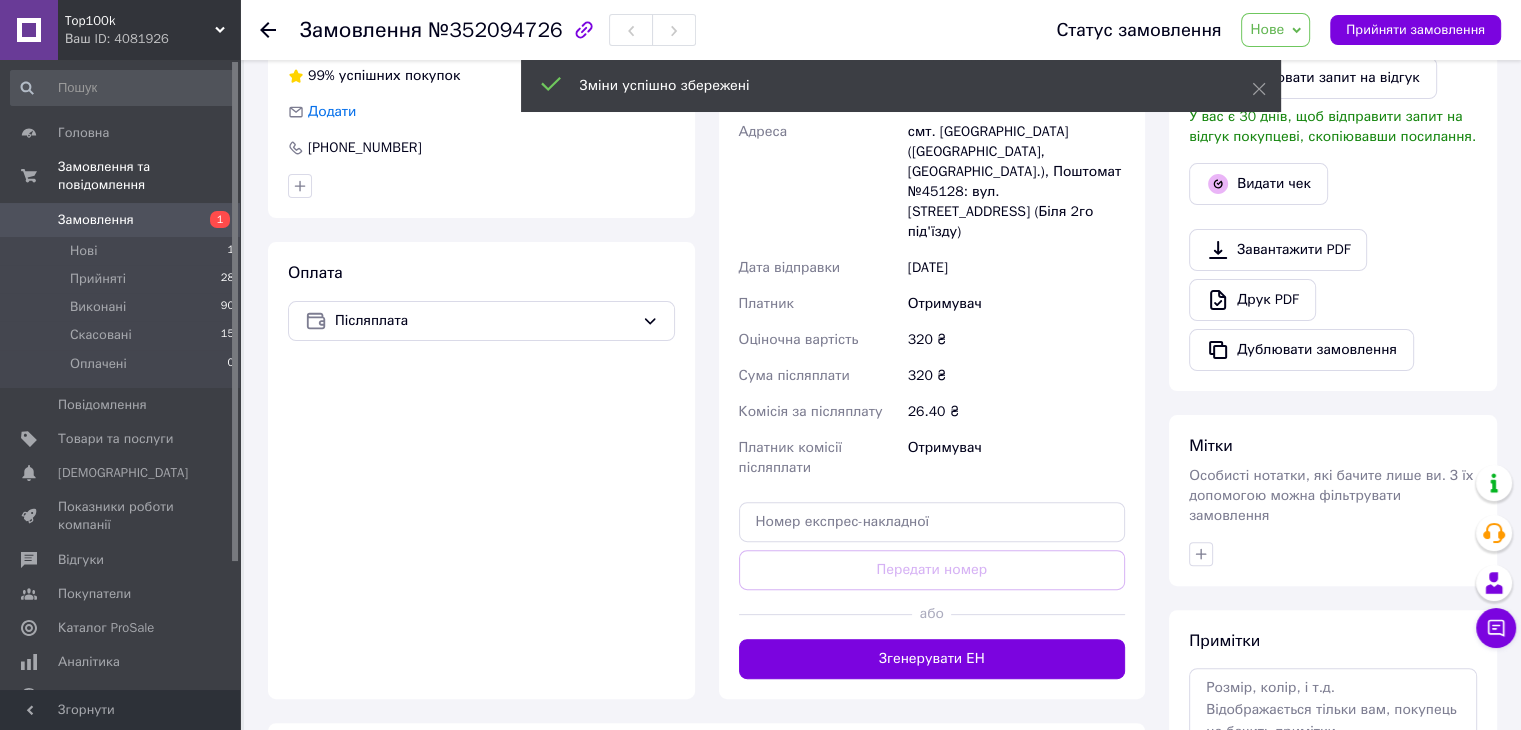 scroll, scrollTop: 625, scrollLeft: 0, axis: vertical 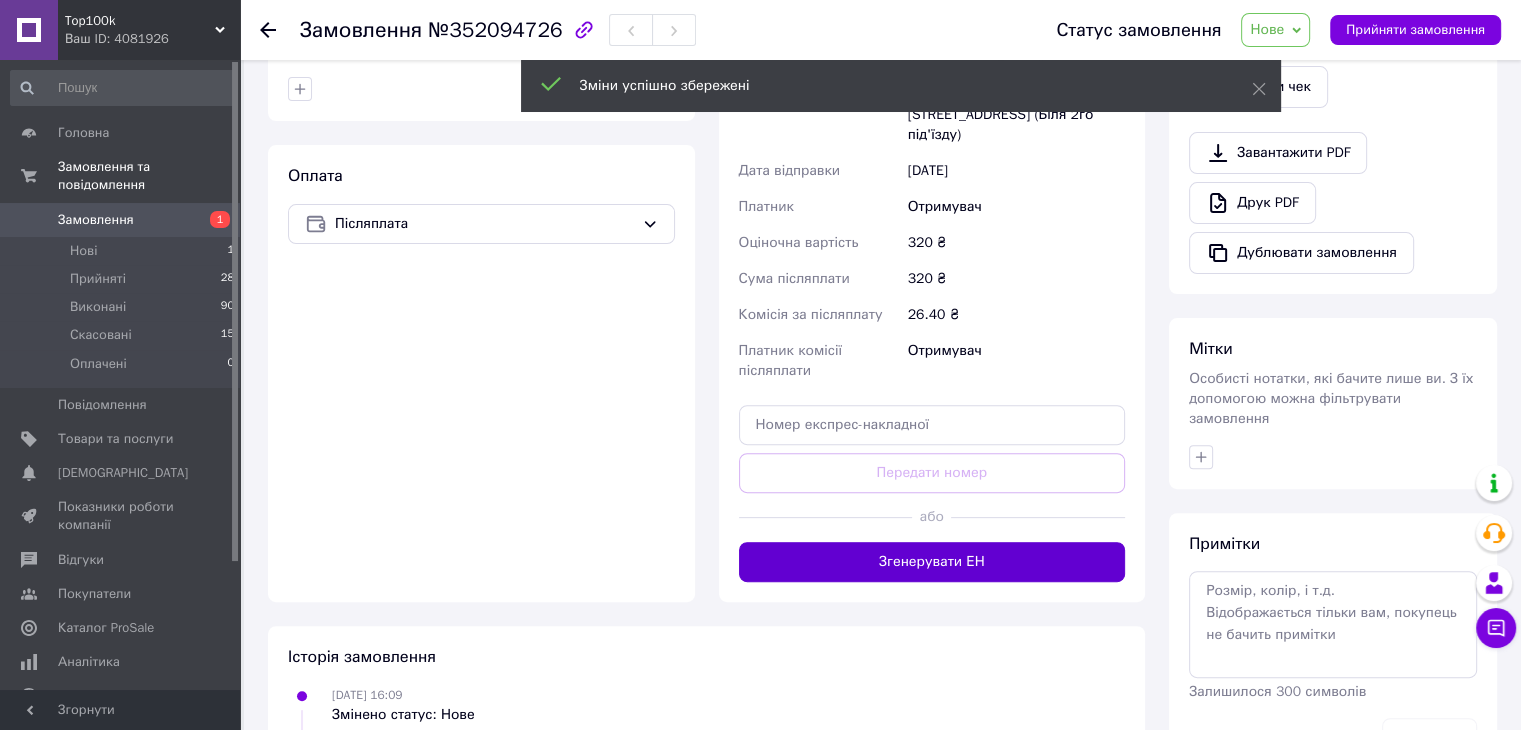 click on "Згенерувати ЕН" at bounding box center (932, 562) 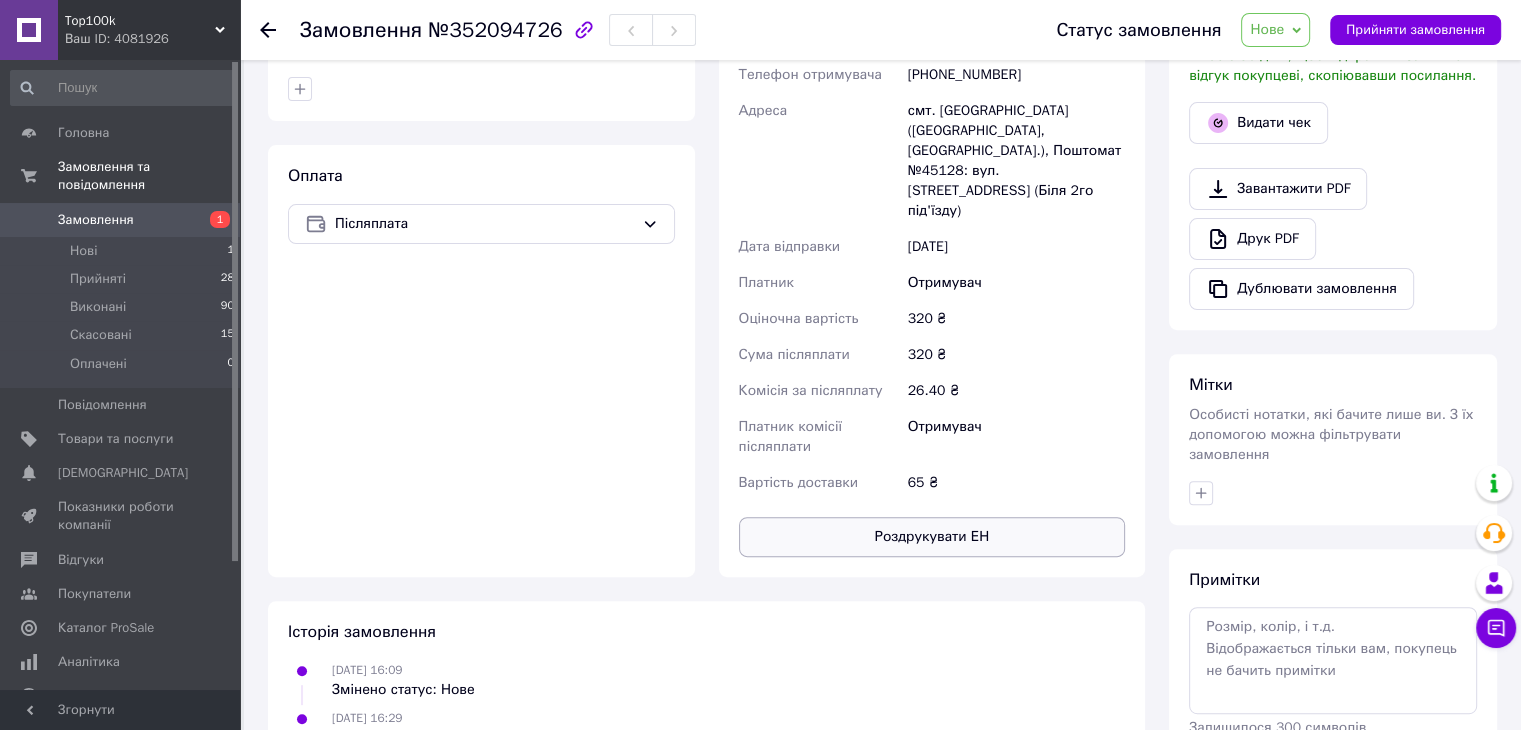 click on "Роздрукувати ЕН" at bounding box center (932, 537) 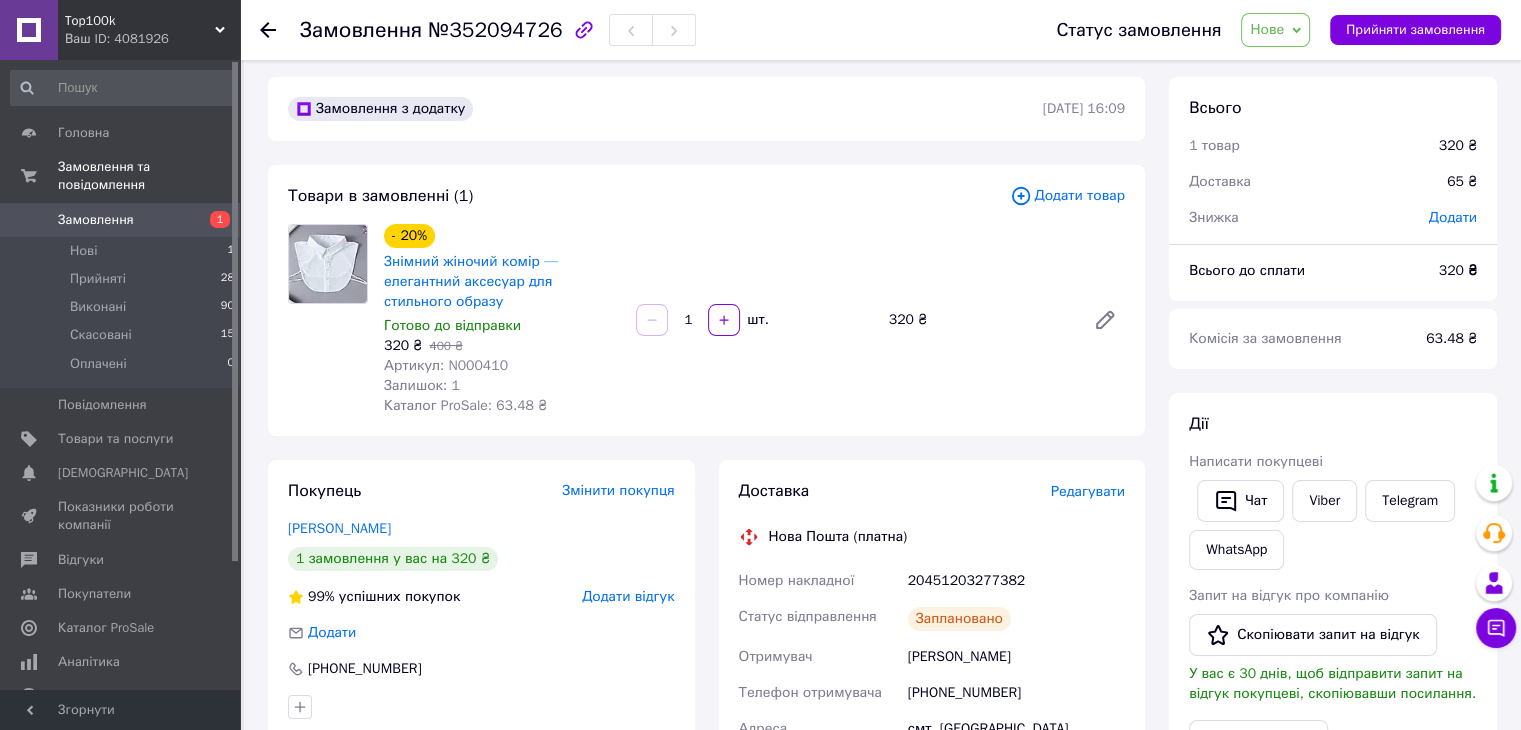 scroll, scrollTop: 0, scrollLeft: 0, axis: both 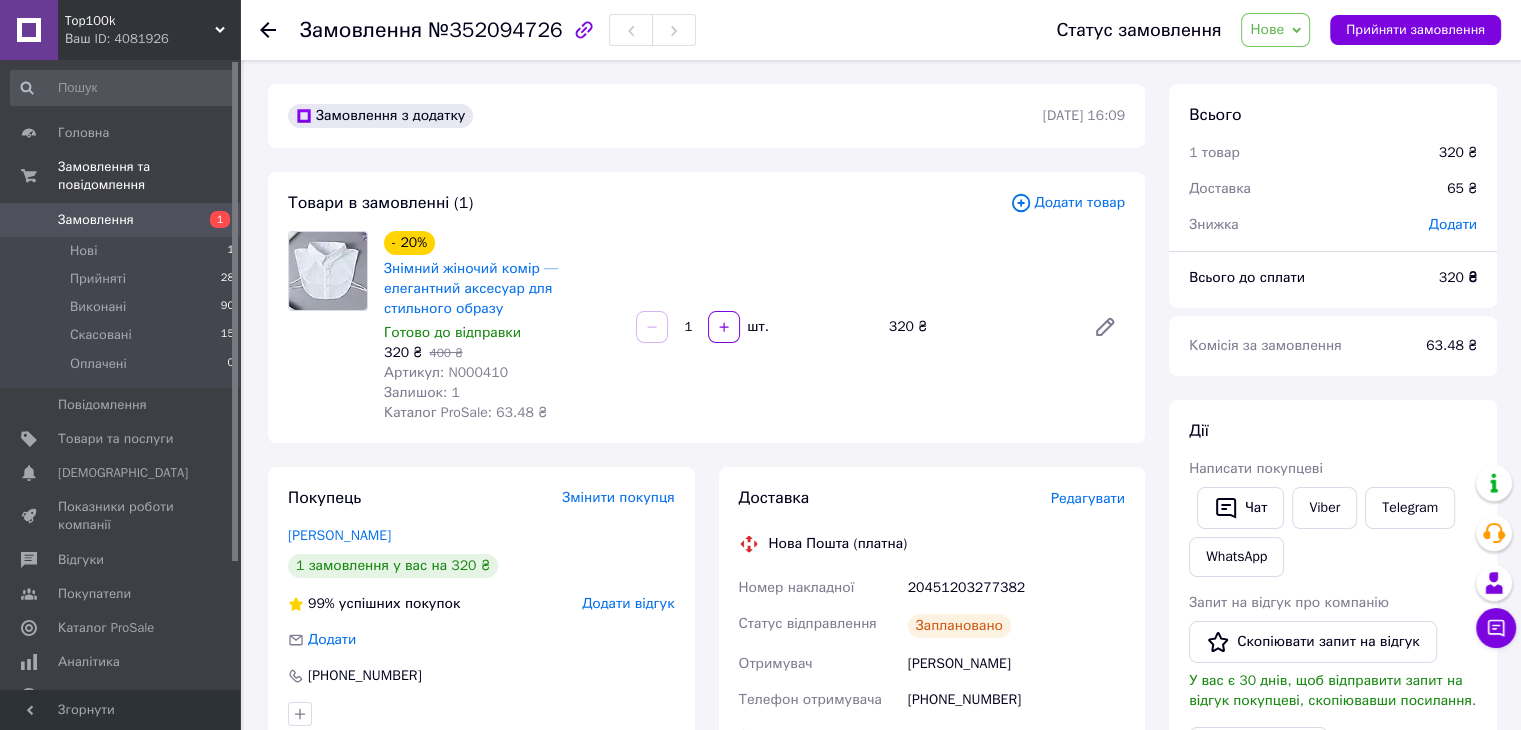 click on "Замовлення" at bounding box center (121, 220) 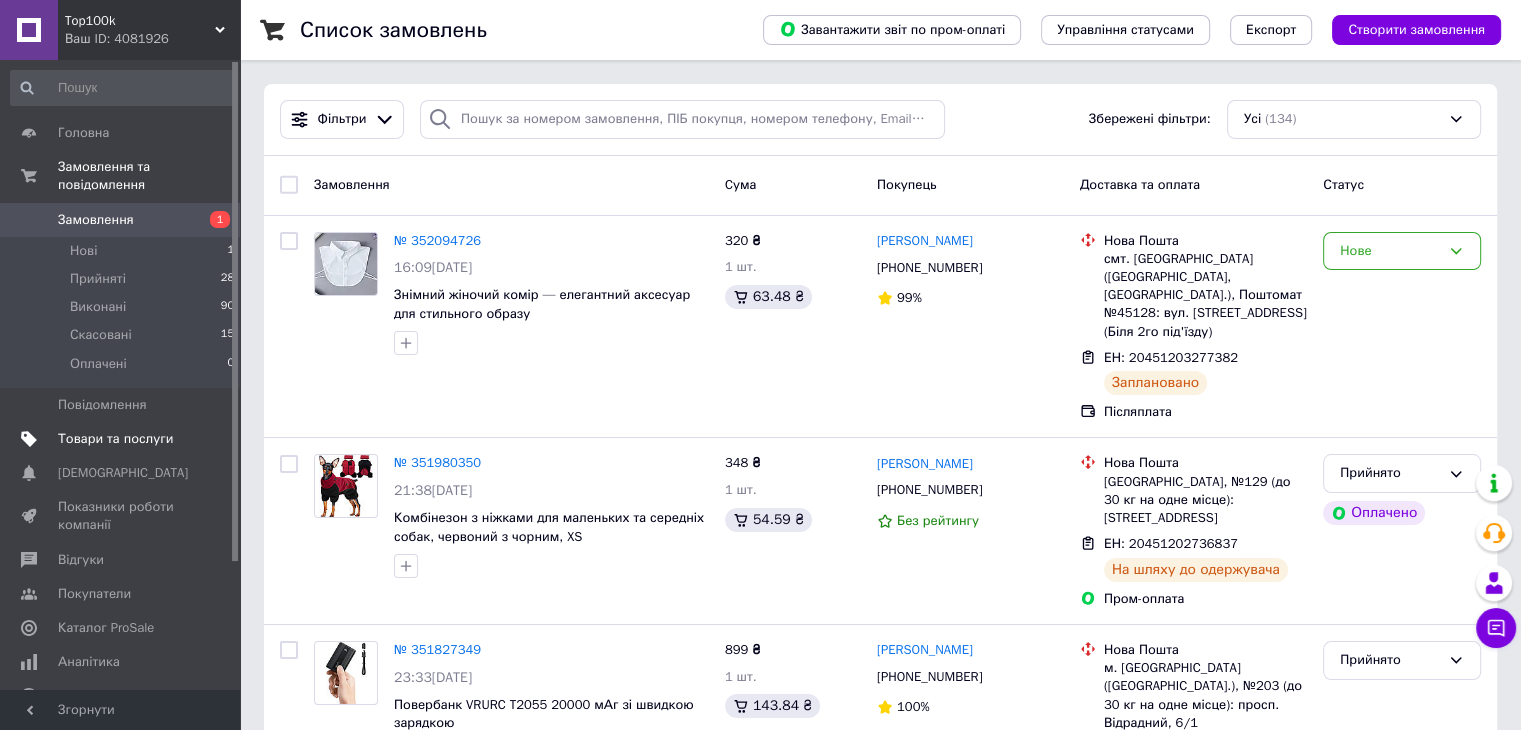 click on "Товари та послуги" at bounding box center [115, 439] 